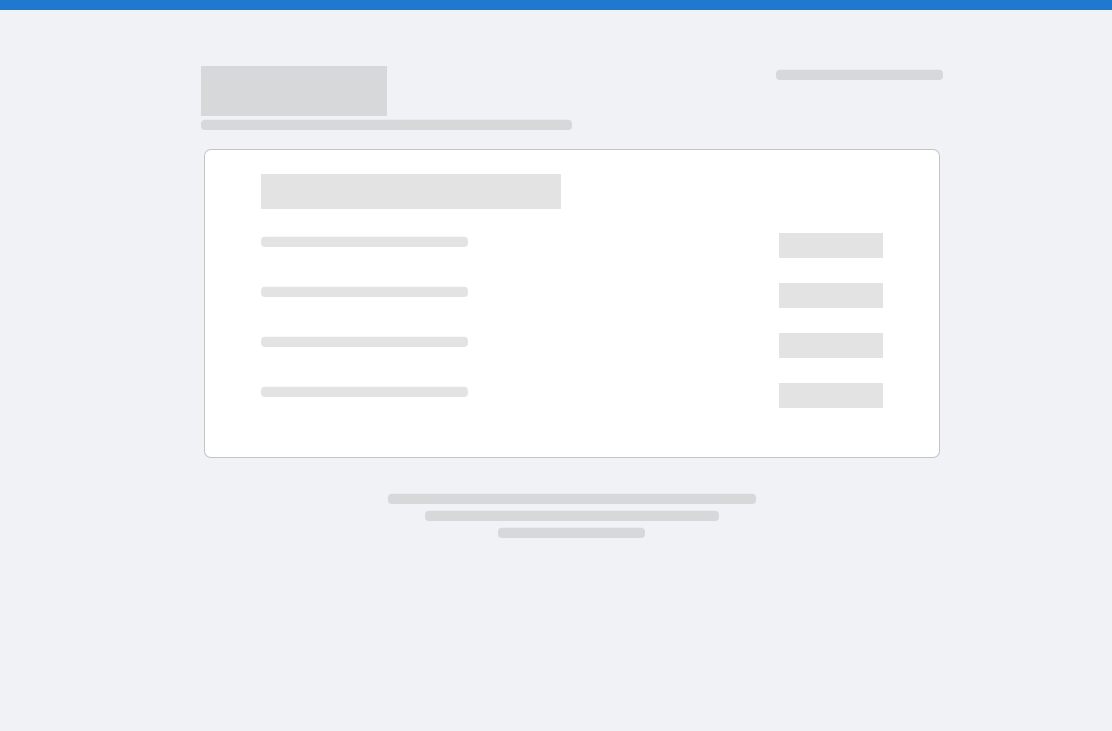 scroll, scrollTop: 0, scrollLeft: 0, axis: both 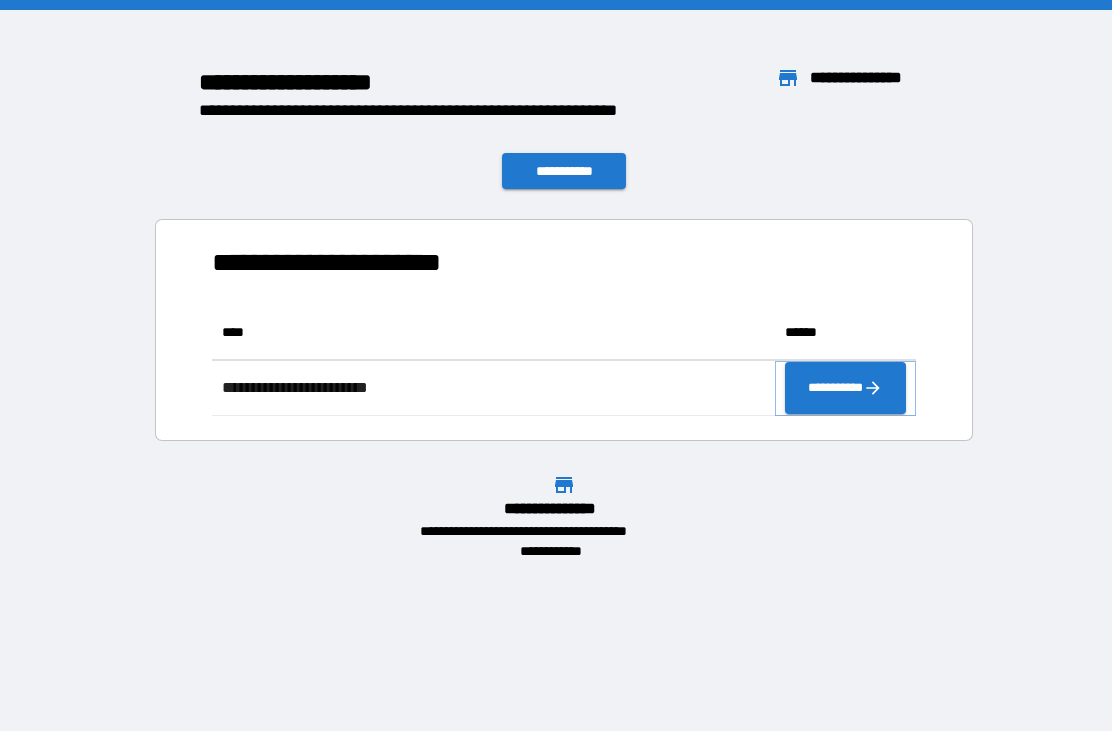 click on "**********" at bounding box center [845, 388] 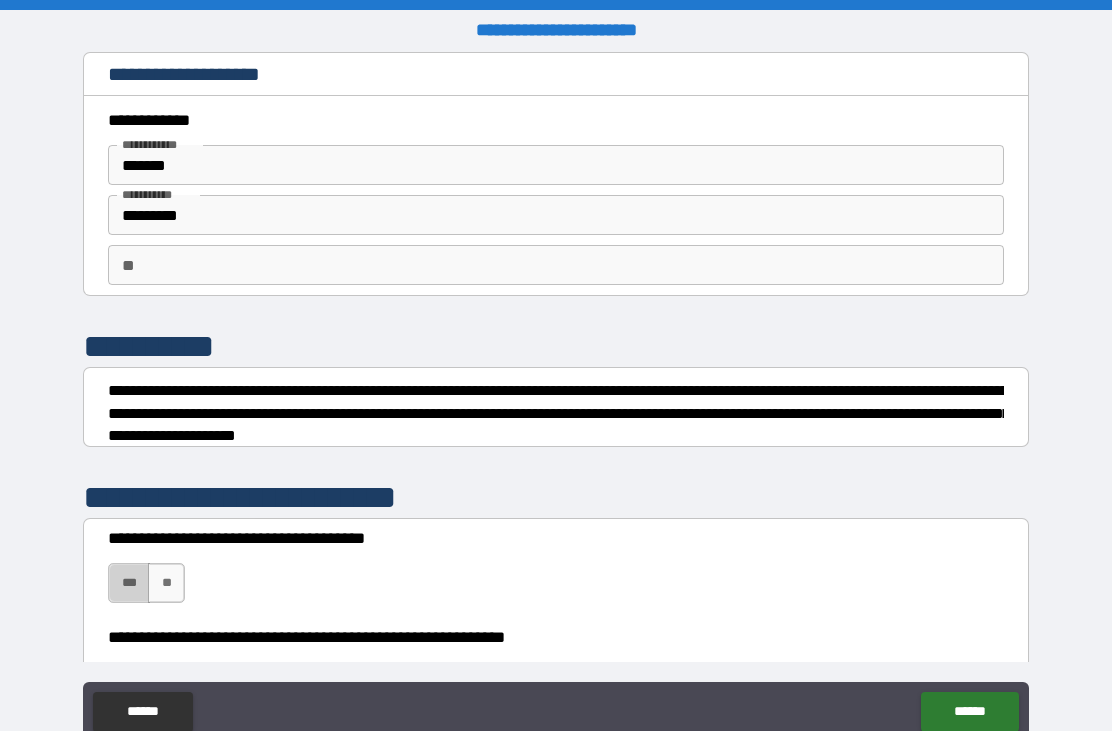 click on "***" at bounding box center [129, 583] 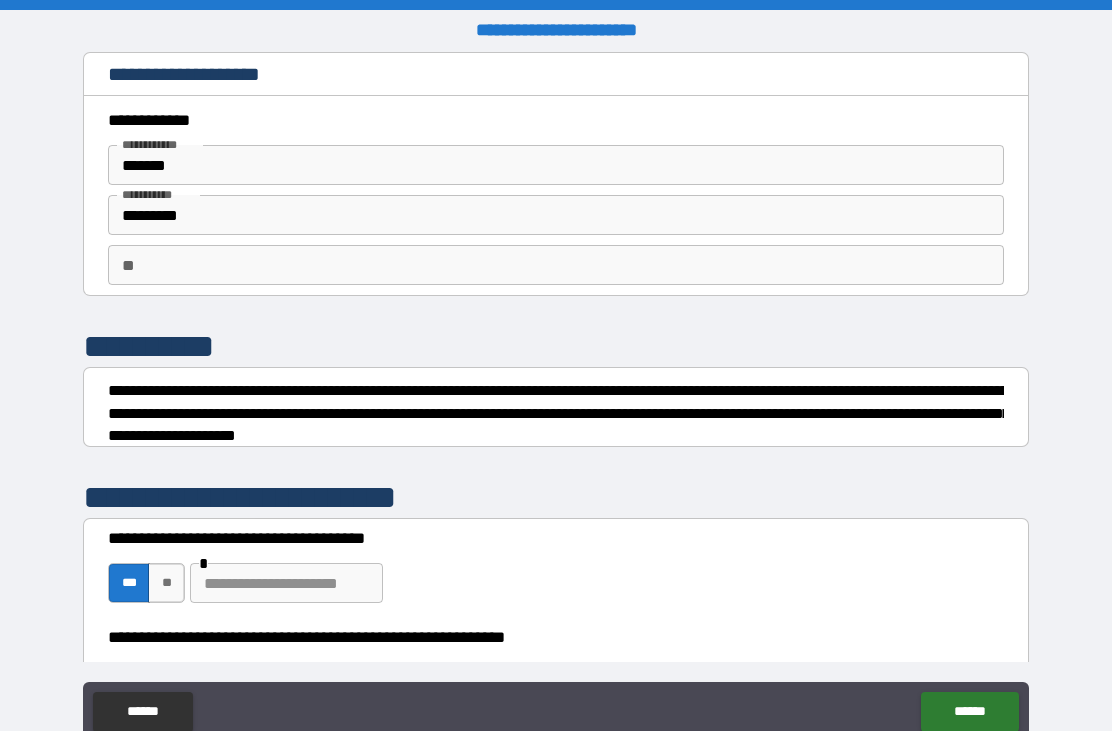 scroll, scrollTop: 0, scrollLeft: 0, axis: both 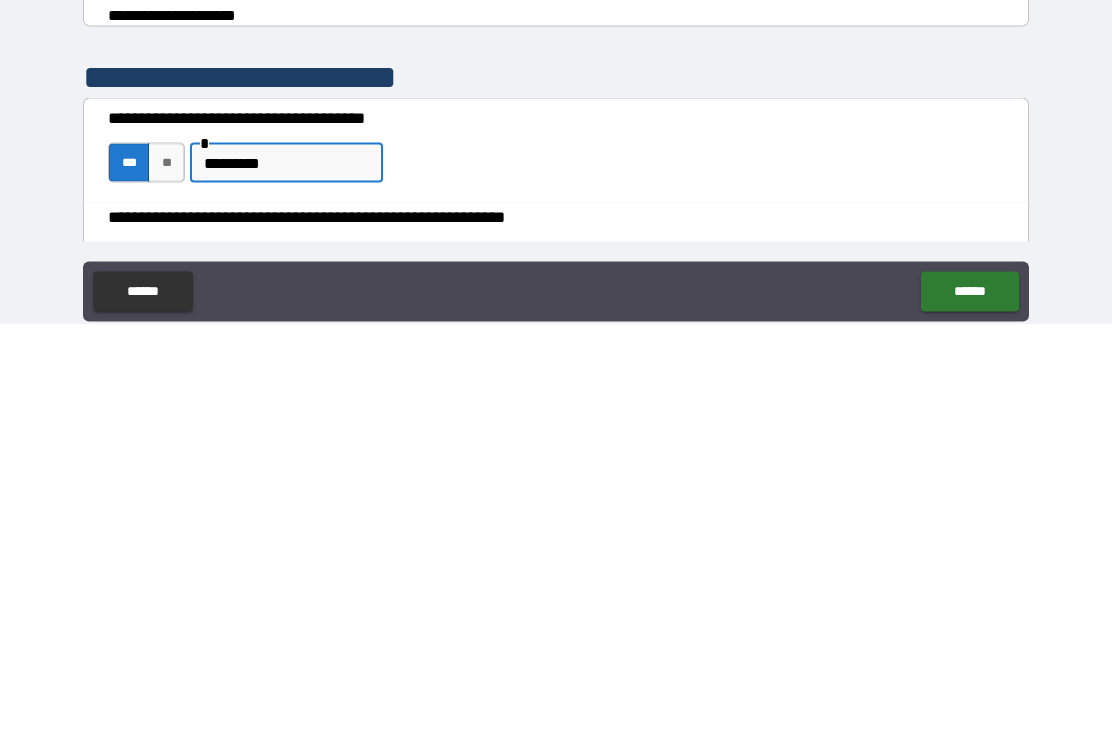 type on "*********" 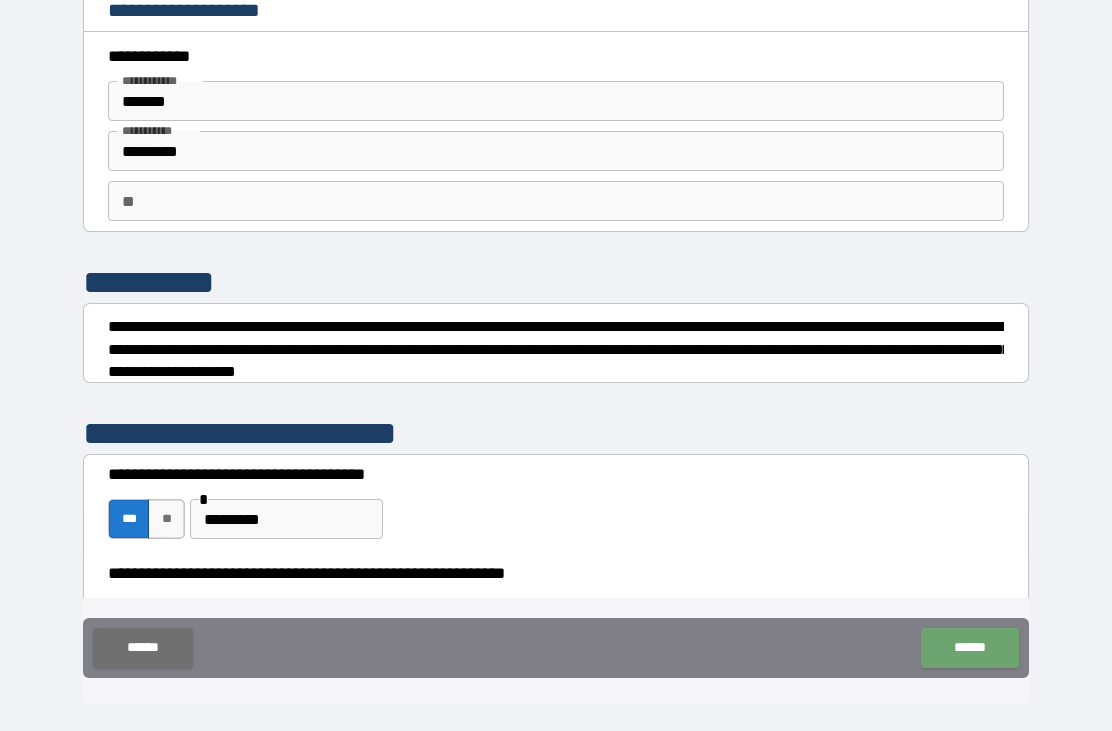 click on "******" at bounding box center (969, 648) 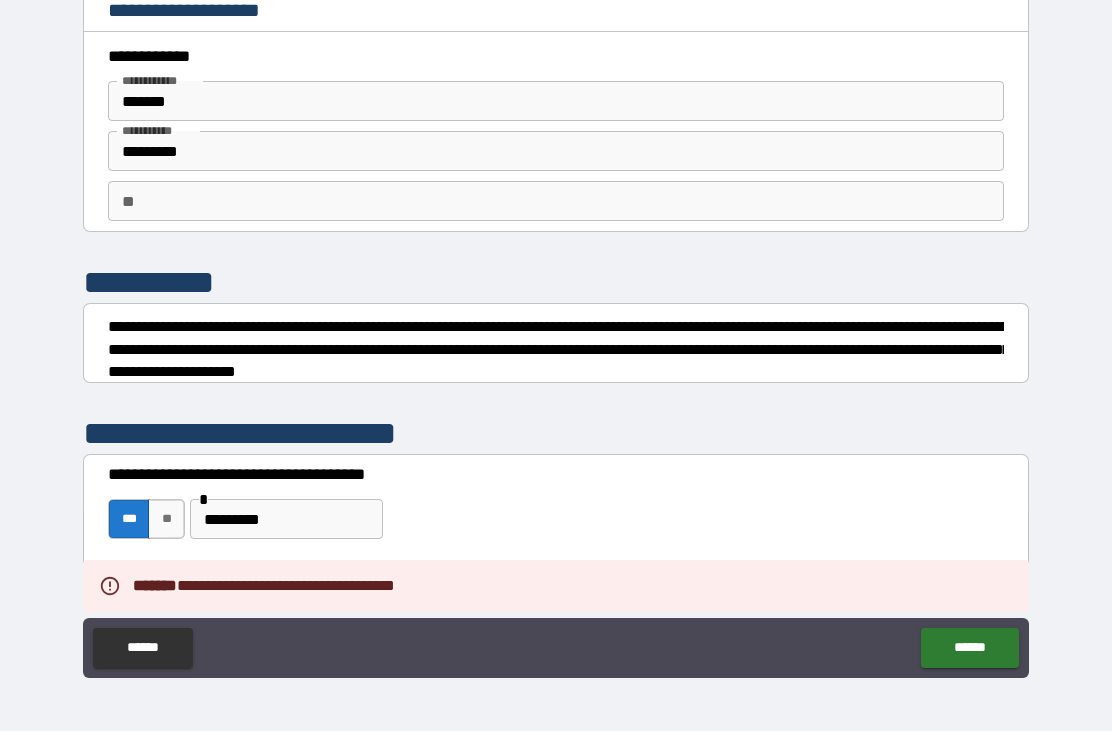 click on "**********" at bounding box center (556, 573) 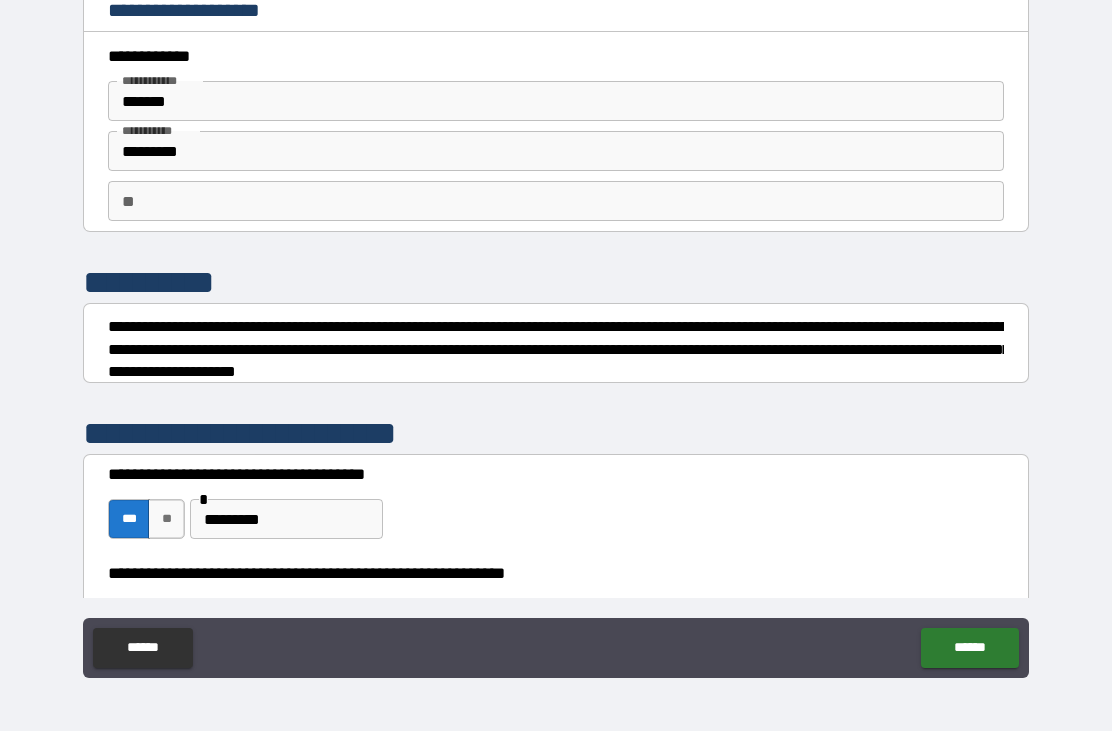 click on "**********" at bounding box center [556, 573] 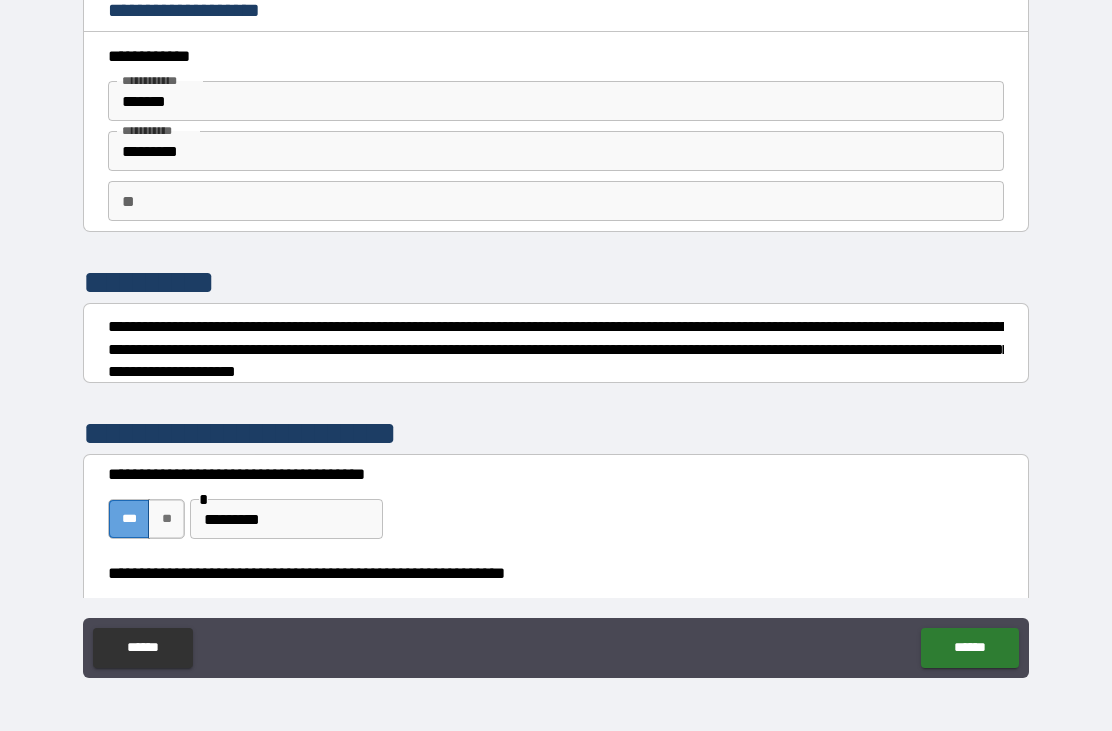 click on "***" at bounding box center (129, 519) 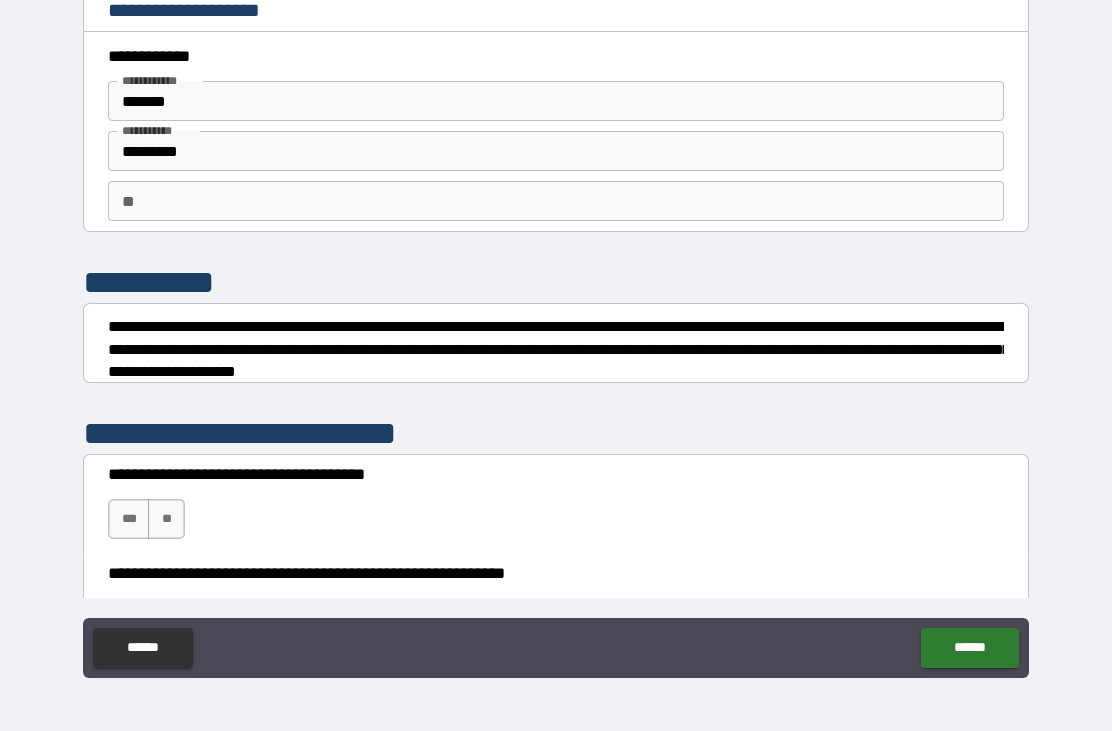 scroll, scrollTop: 3, scrollLeft: 0, axis: vertical 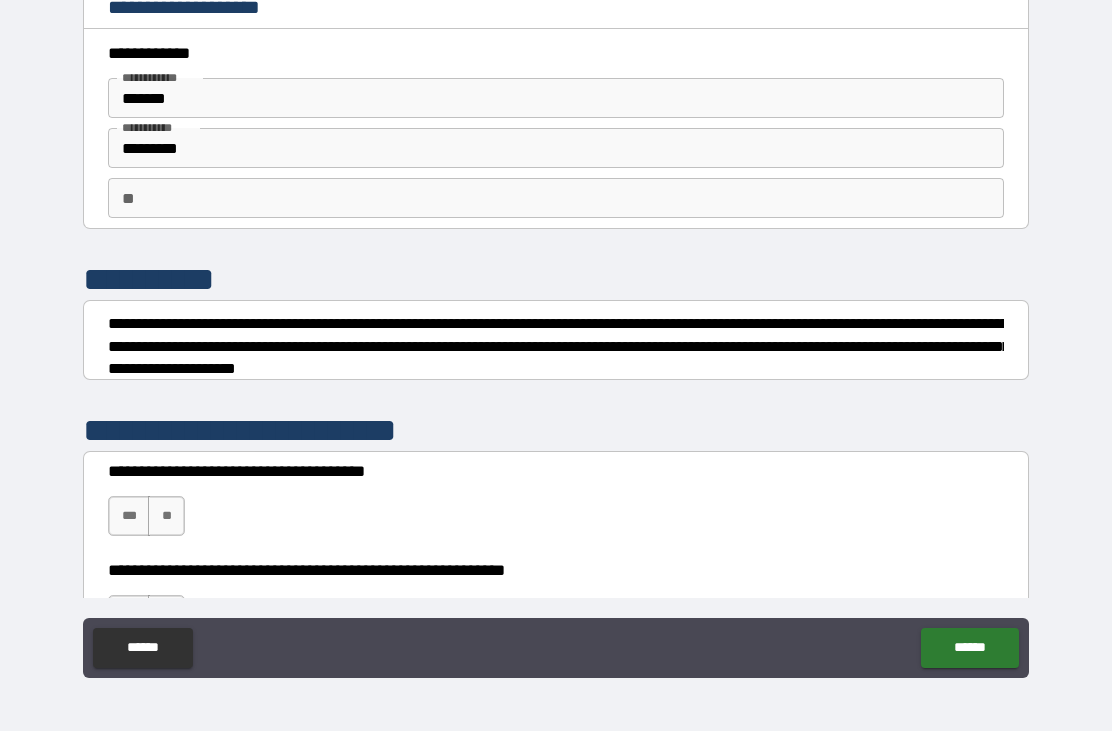 click on "**" at bounding box center [166, 516] 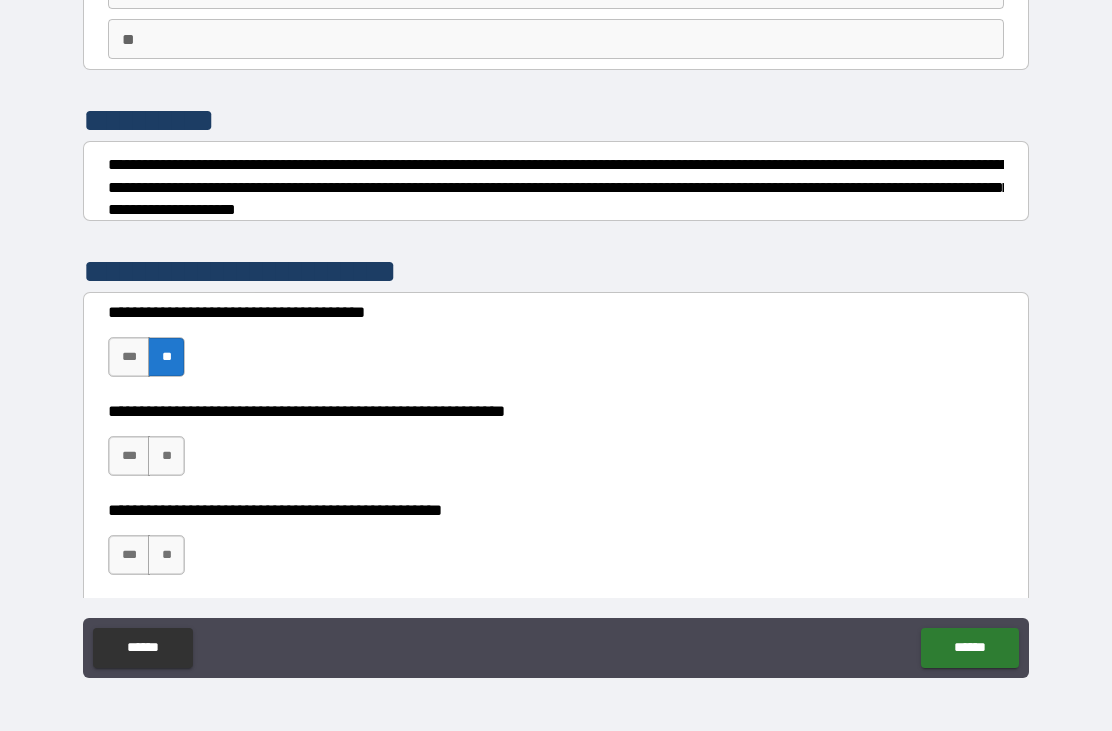 scroll, scrollTop: 170, scrollLeft: 0, axis: vertical 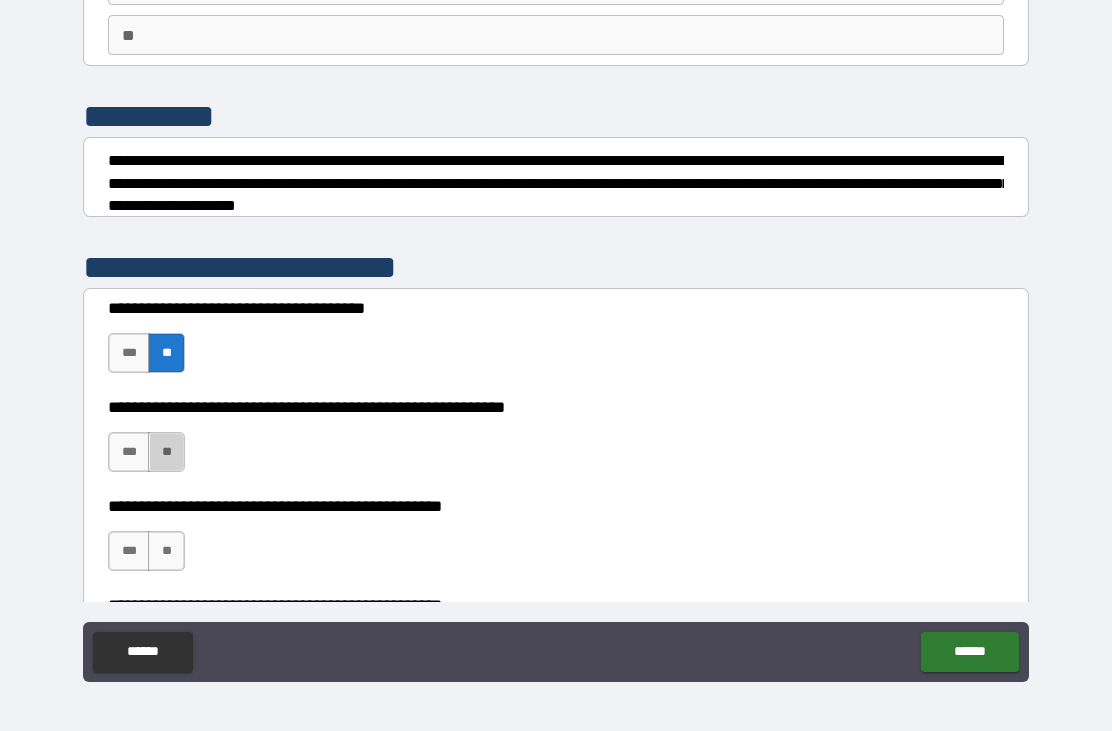 click on "**" at bounding box center [166, 452] 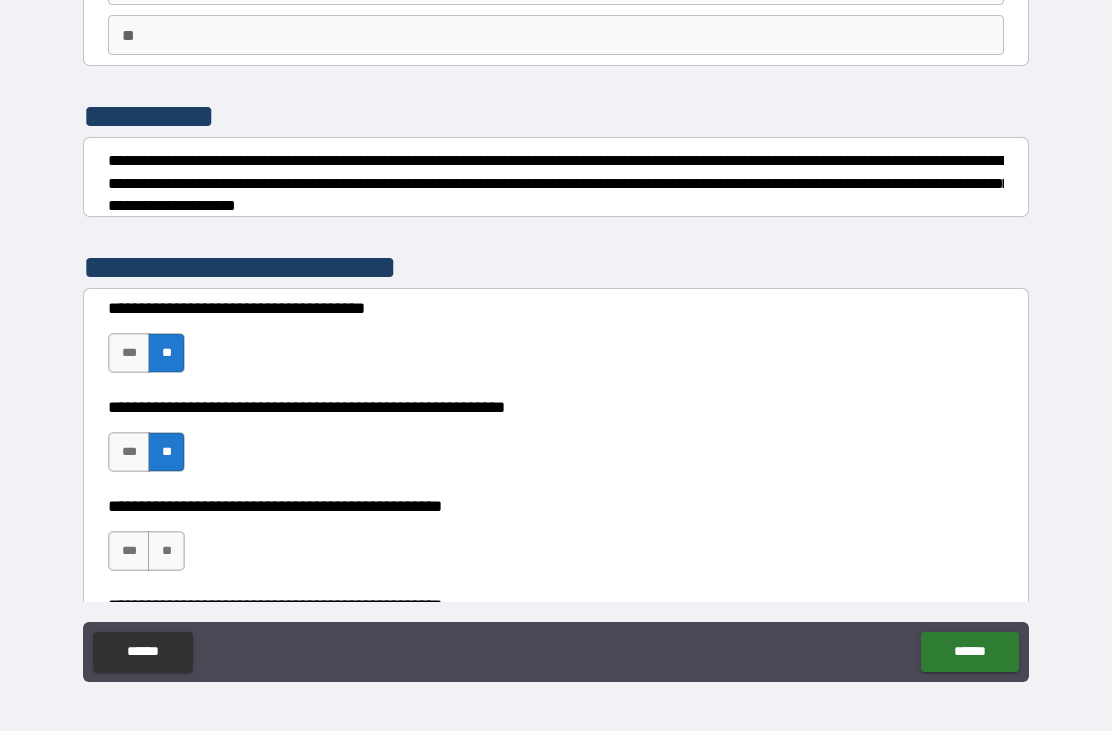 click on "**" at bounding box center [166, 551] 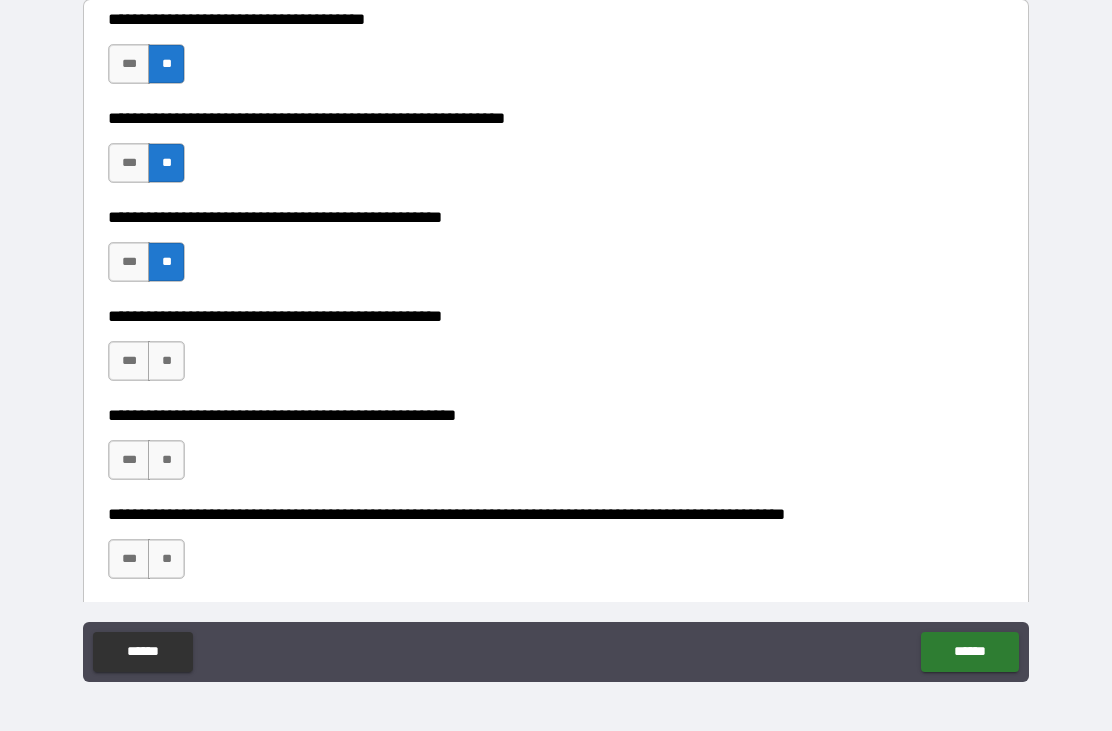 scroll, scrollTop: 460, scrollLeft: 0, axis: vertical 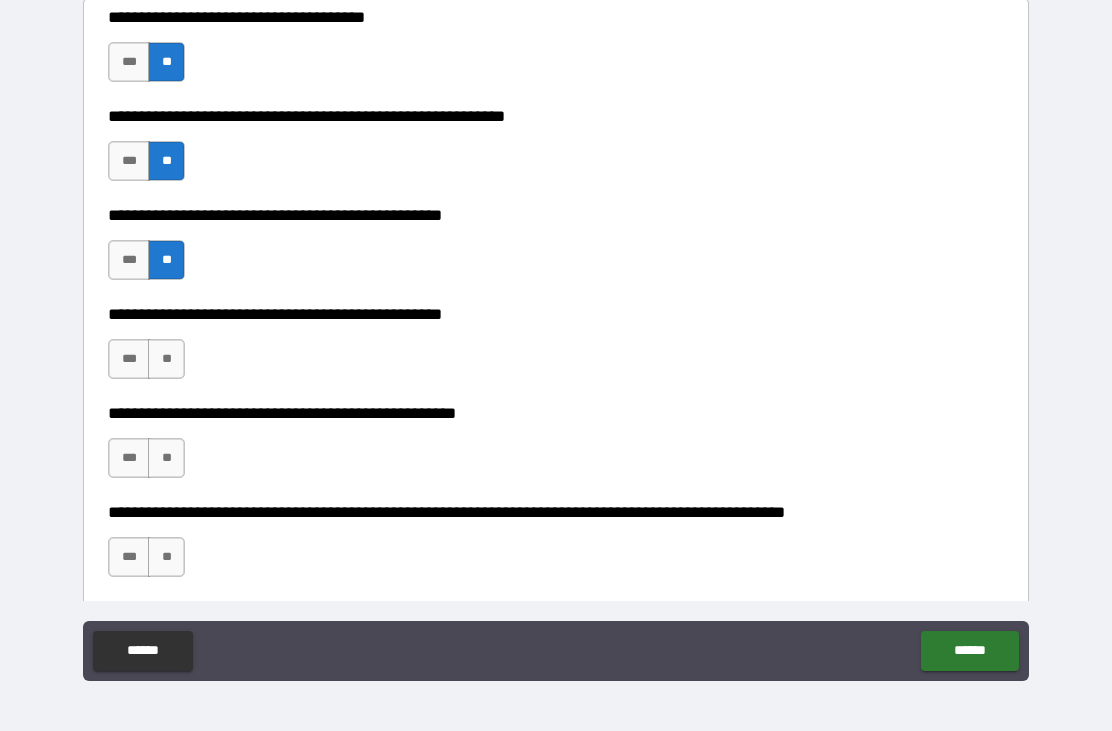 click on "******   ******" at bounding box center (555, 651) 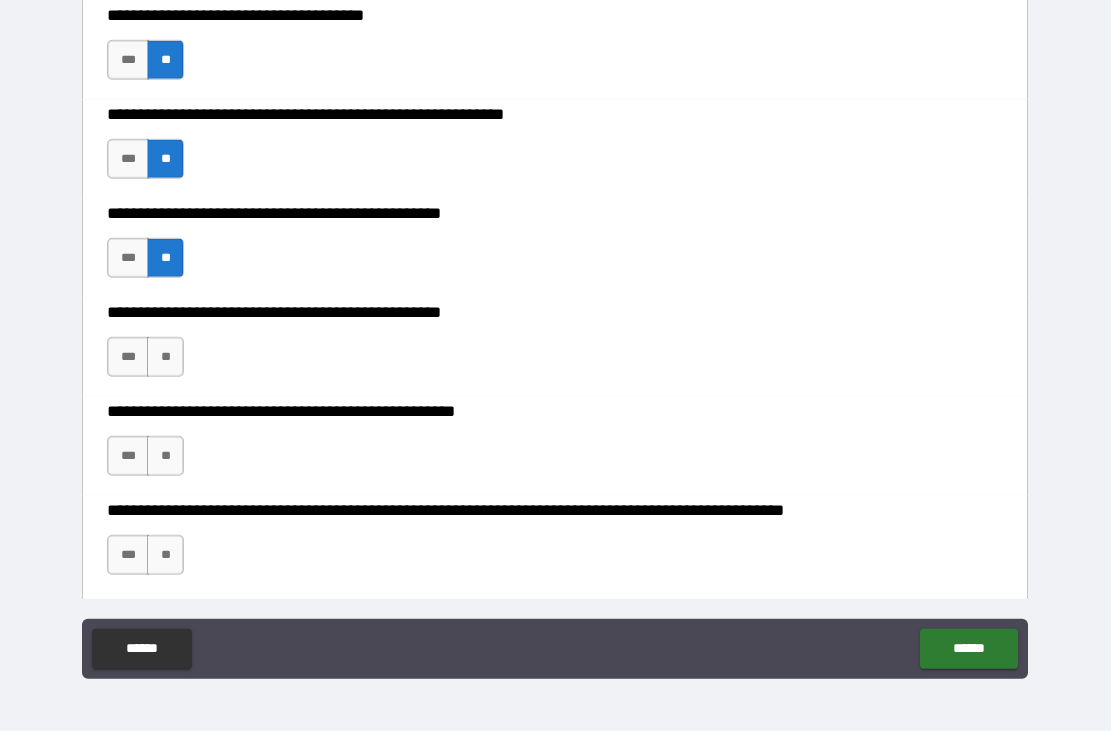 scroll, scrollTop: 64, scrollLeft: 0, axis: vertical 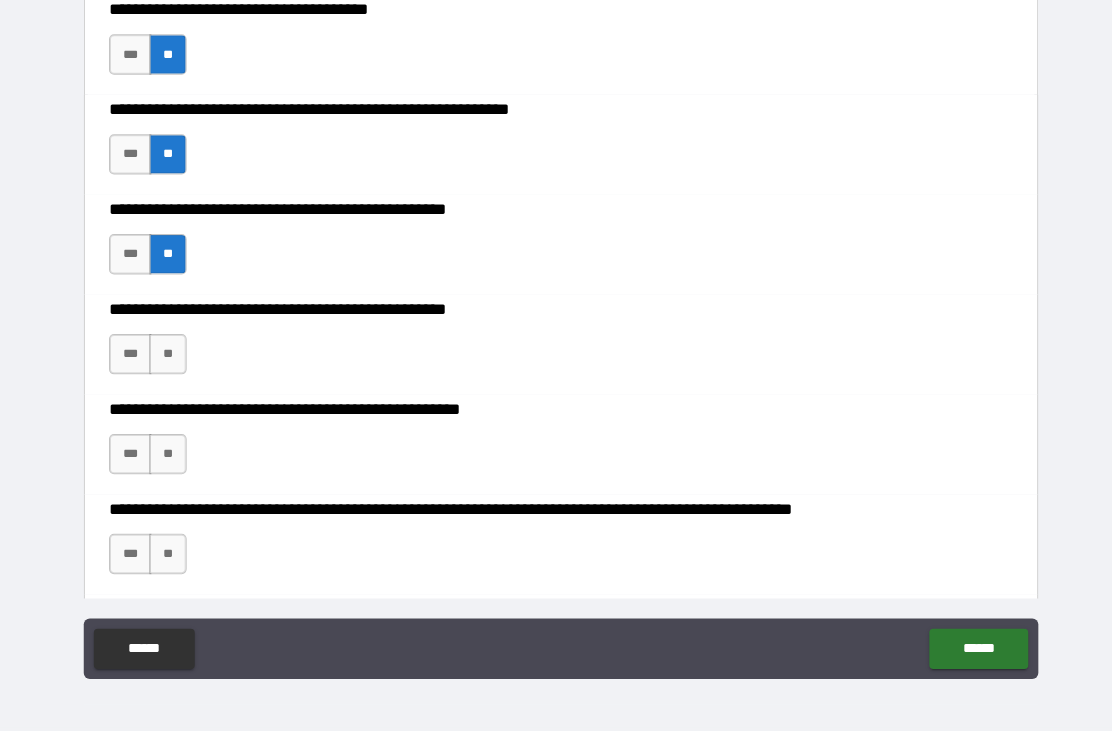 click on "******   ******" at bounding box center (555, 650) 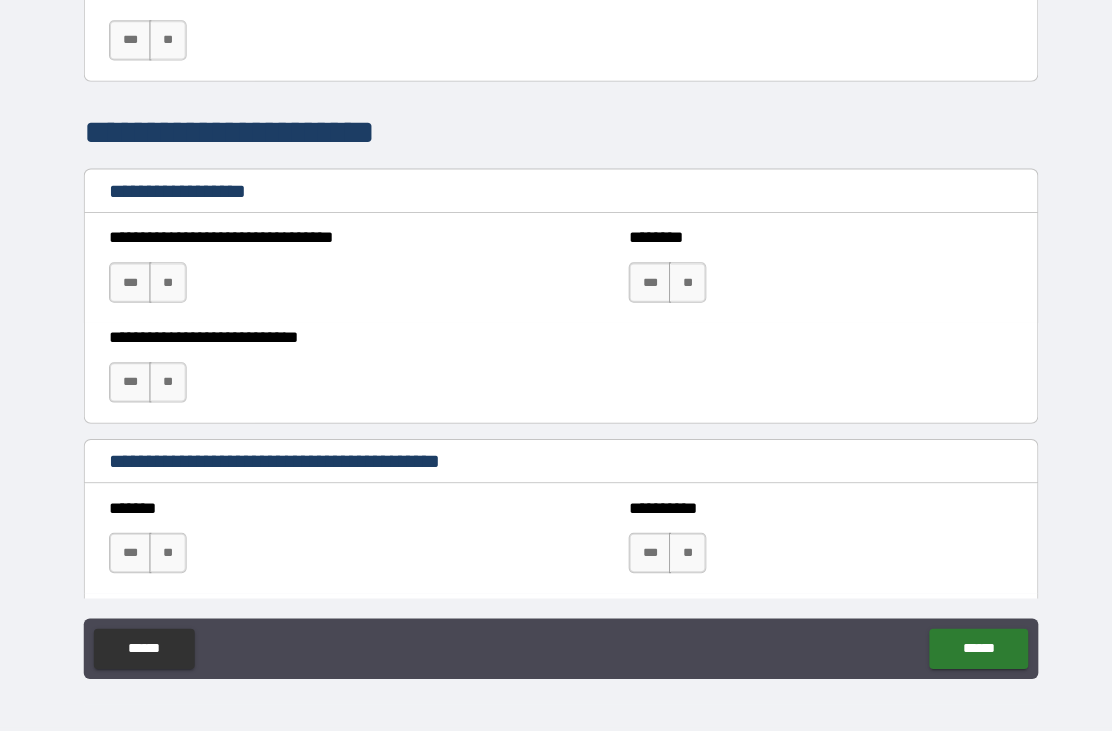scroll, scrollTop: 1352, scrollLeft: 0, axis: vertical 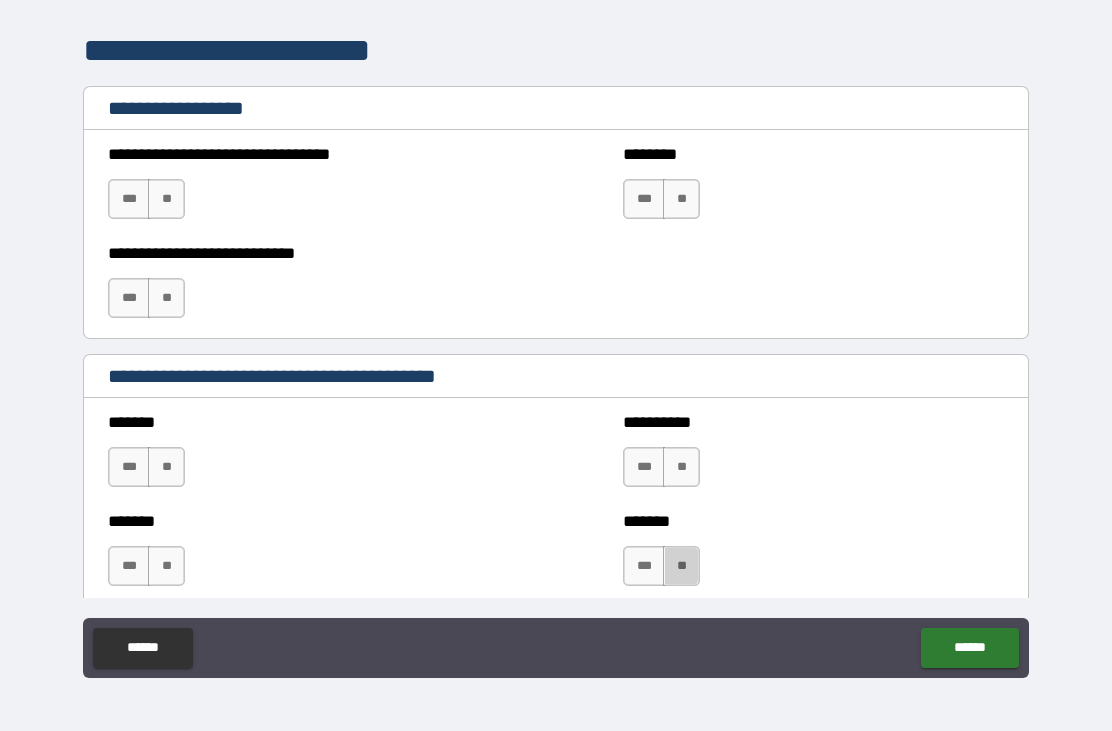 click on "**" at bounding box center [681, 566] 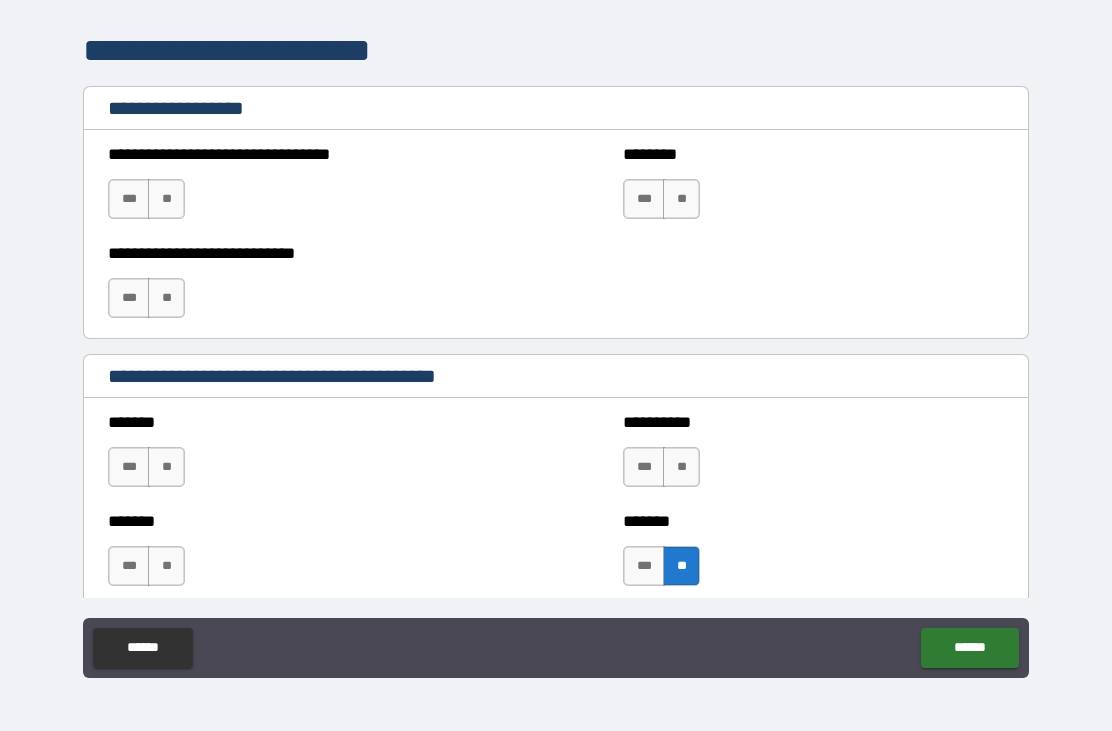 click on "**" at bounding box center (681, 467) 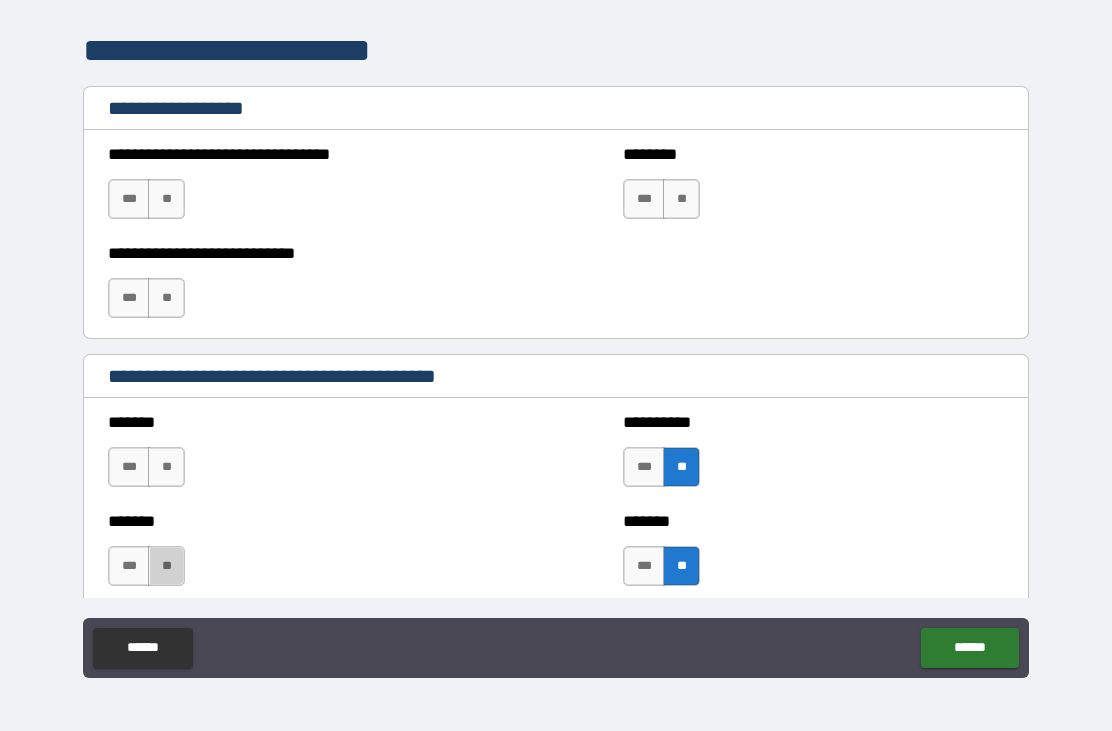click on "**" at bounding box center (166, 566) 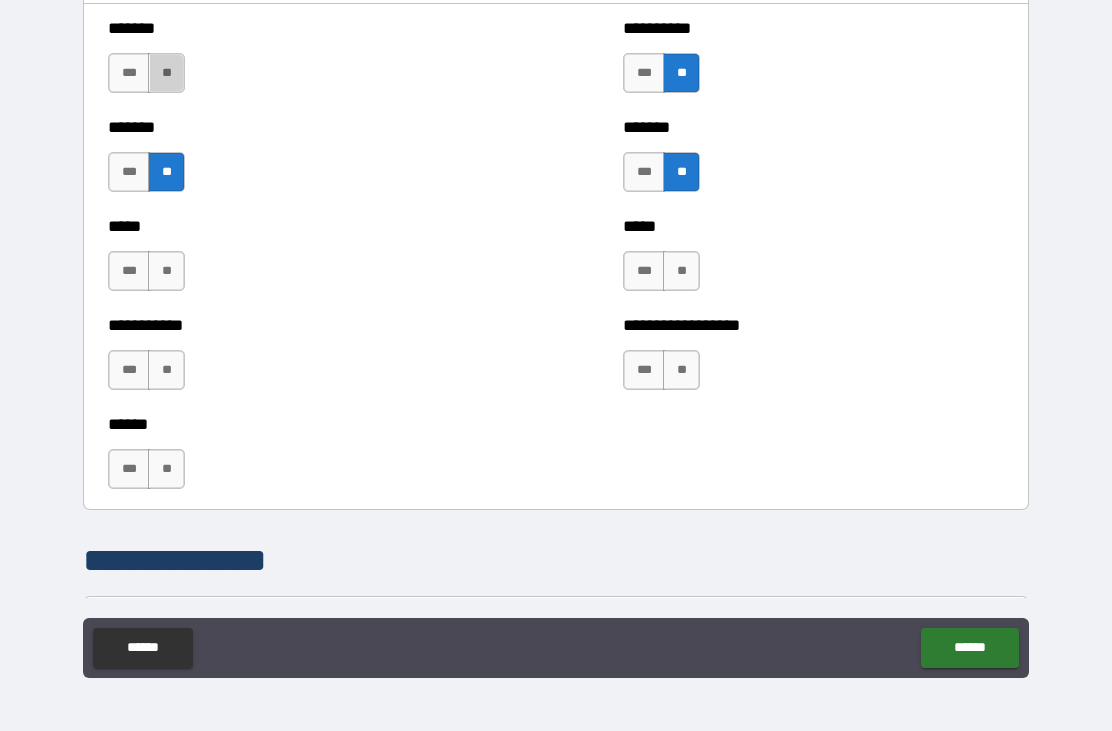 scroll, scrollTop: 2050, scrollLeft: 0, axis: vertical 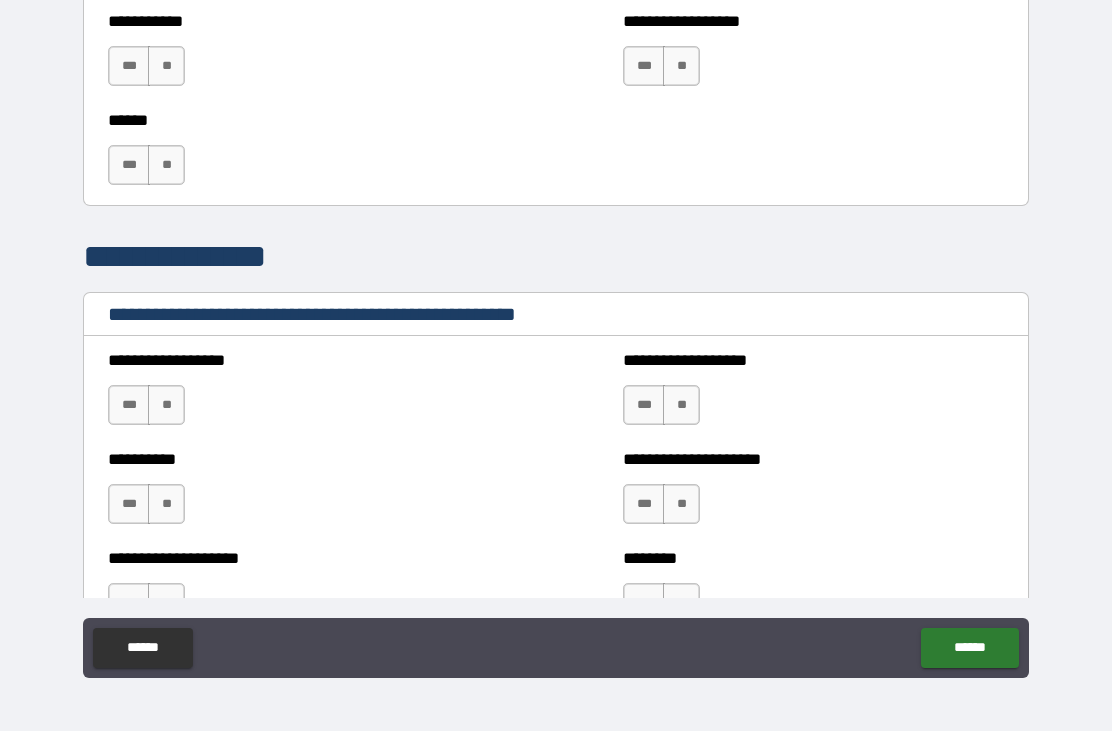 click on "******   ******" at bounding box center (555, 650) 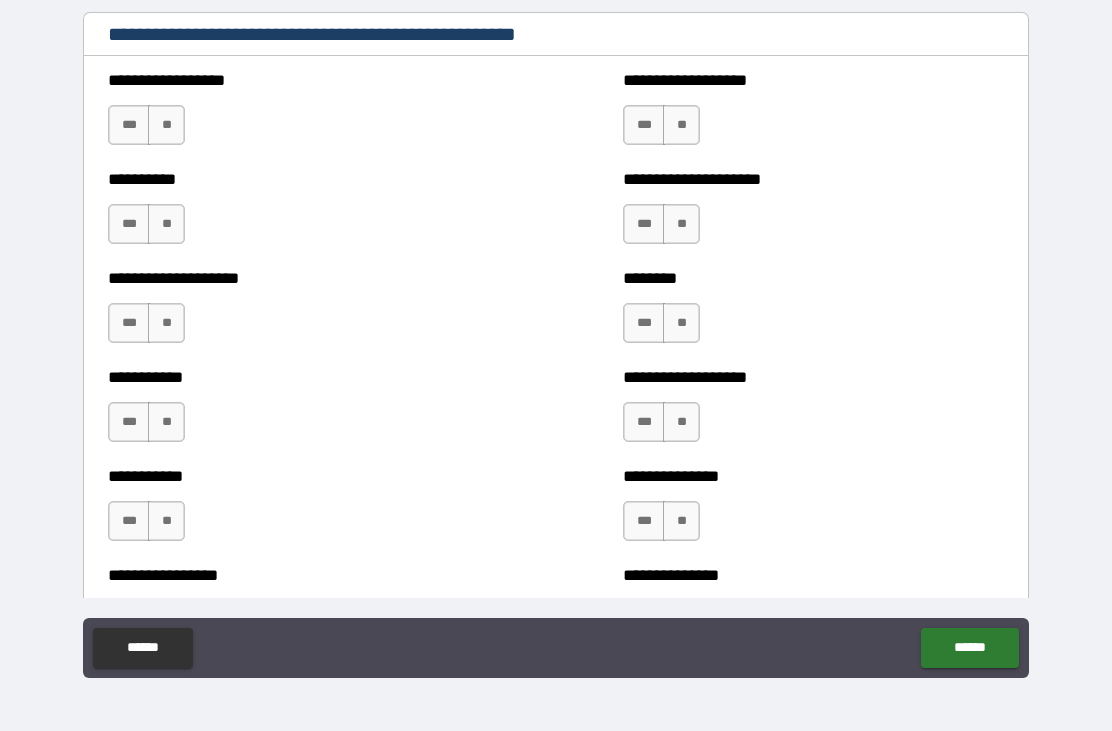 scroll, scrollTop: 2332, scrollLeft: 0, axis: vertical 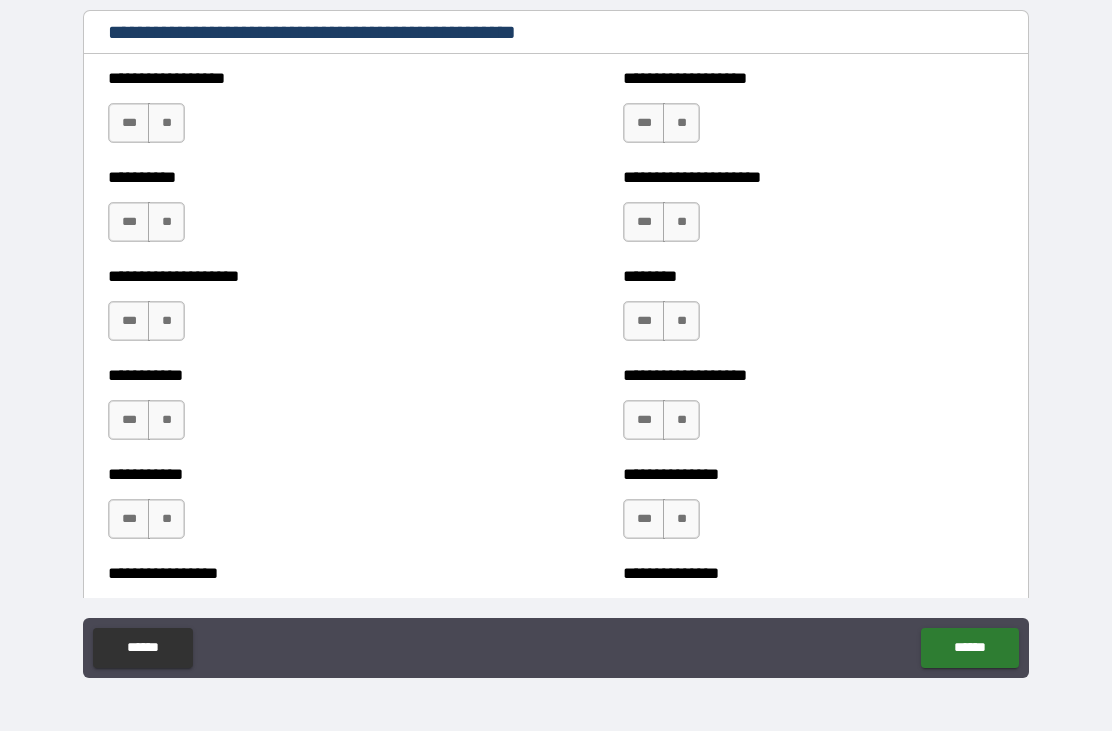 click on "**********" at bounding box center [298, 410] 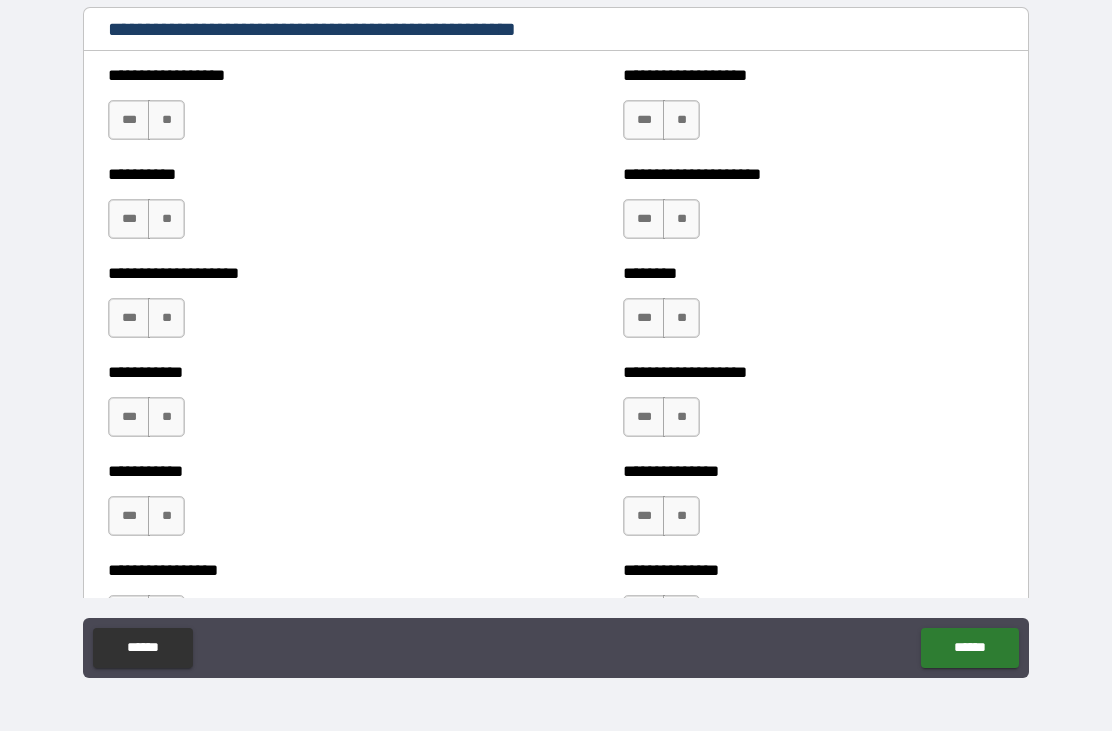 scroll, scrollTop: 2332, scrollLeft: 0, axis: vertical 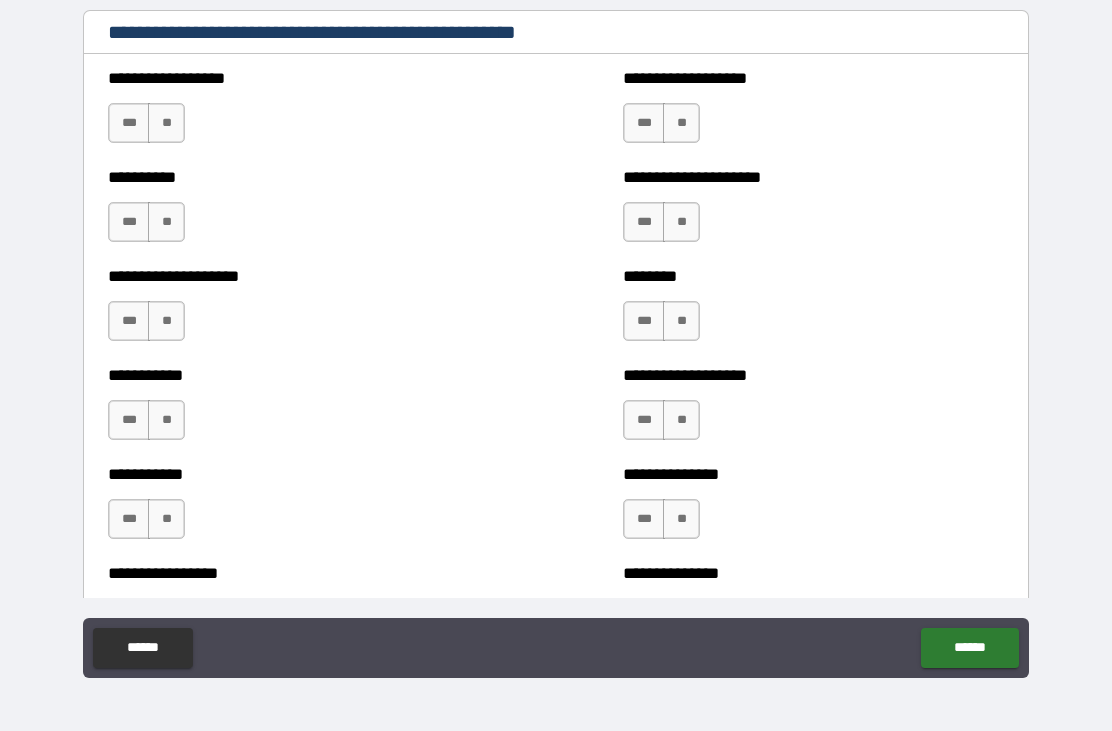 click on "******" 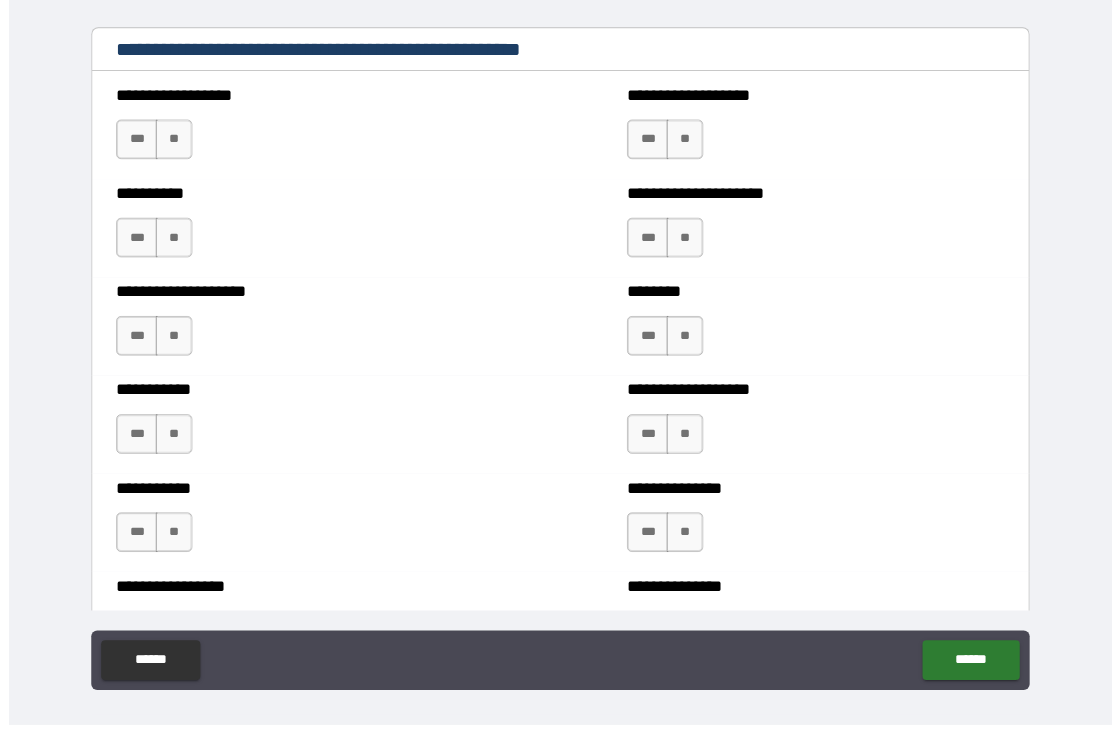 scroll, scrollTop: 64, scrollLeft: 0, axis: vertical 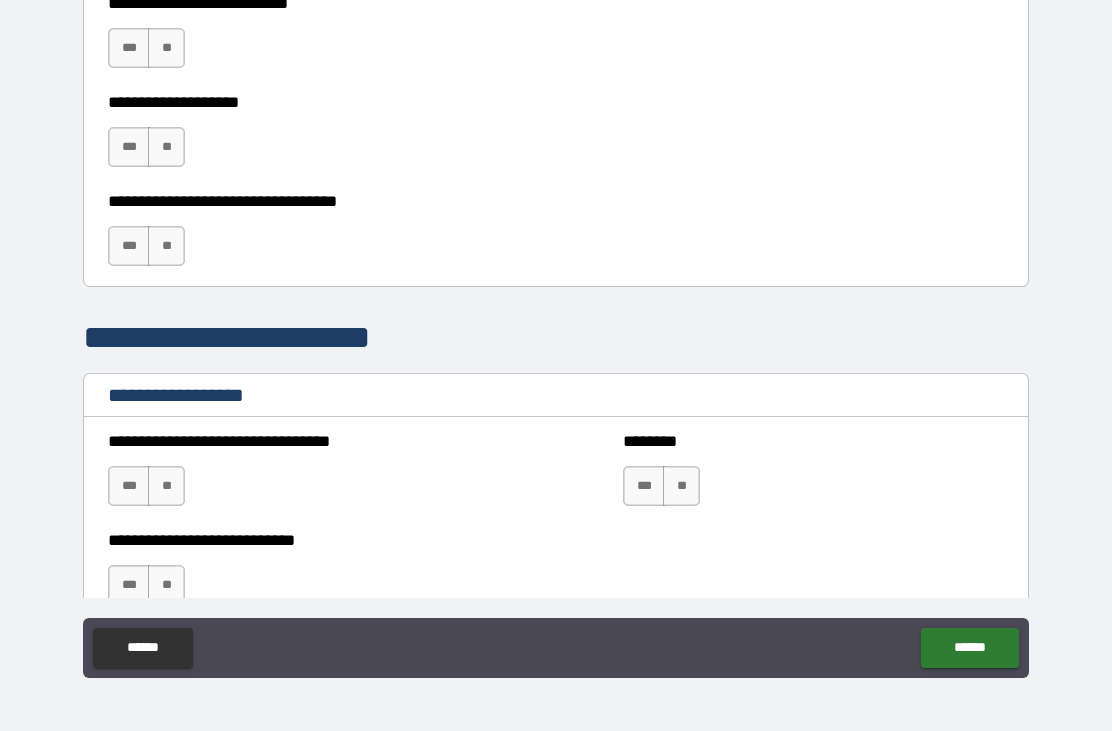 click on "******   ******" at bounding box center (555, 648) 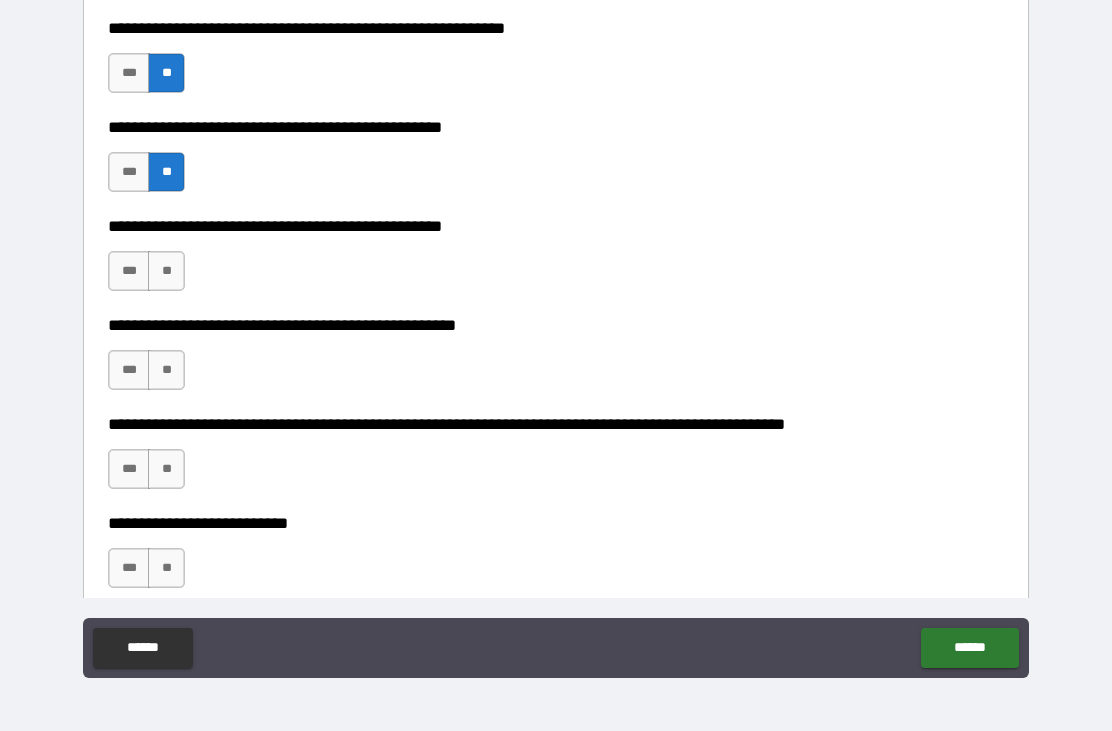 scroll, scrollTop: 546, scrollLeft: 0, axis: vertical 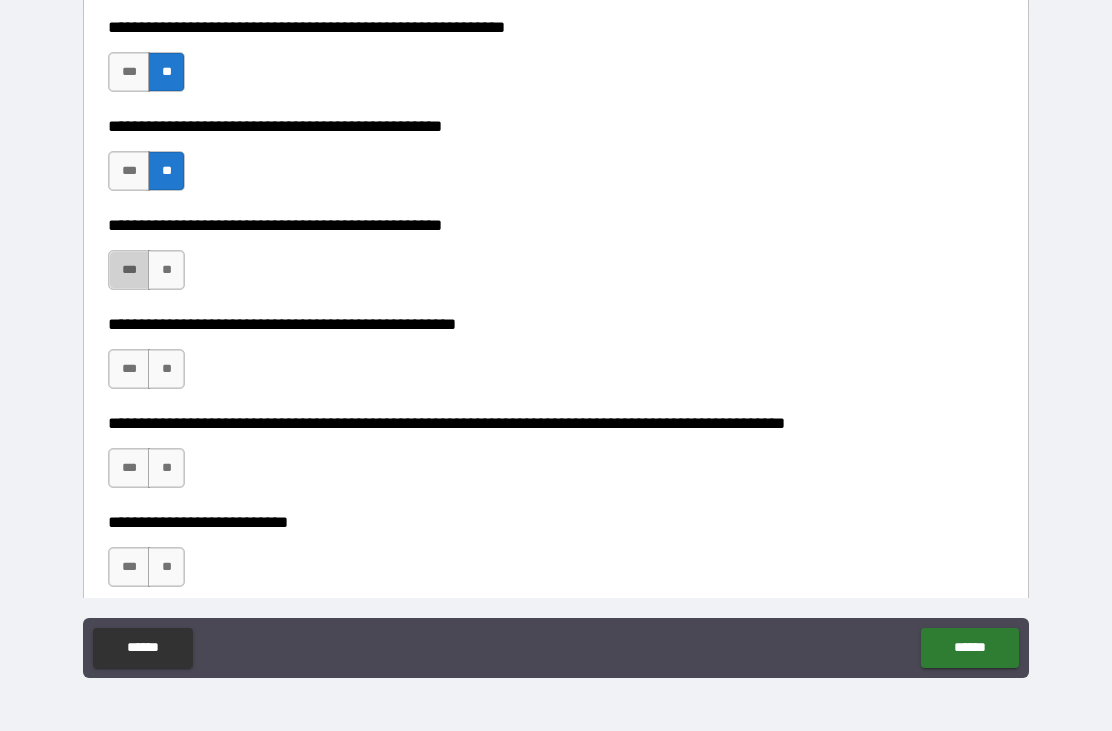 click on "******   ******" at bounding box center [555, 648] 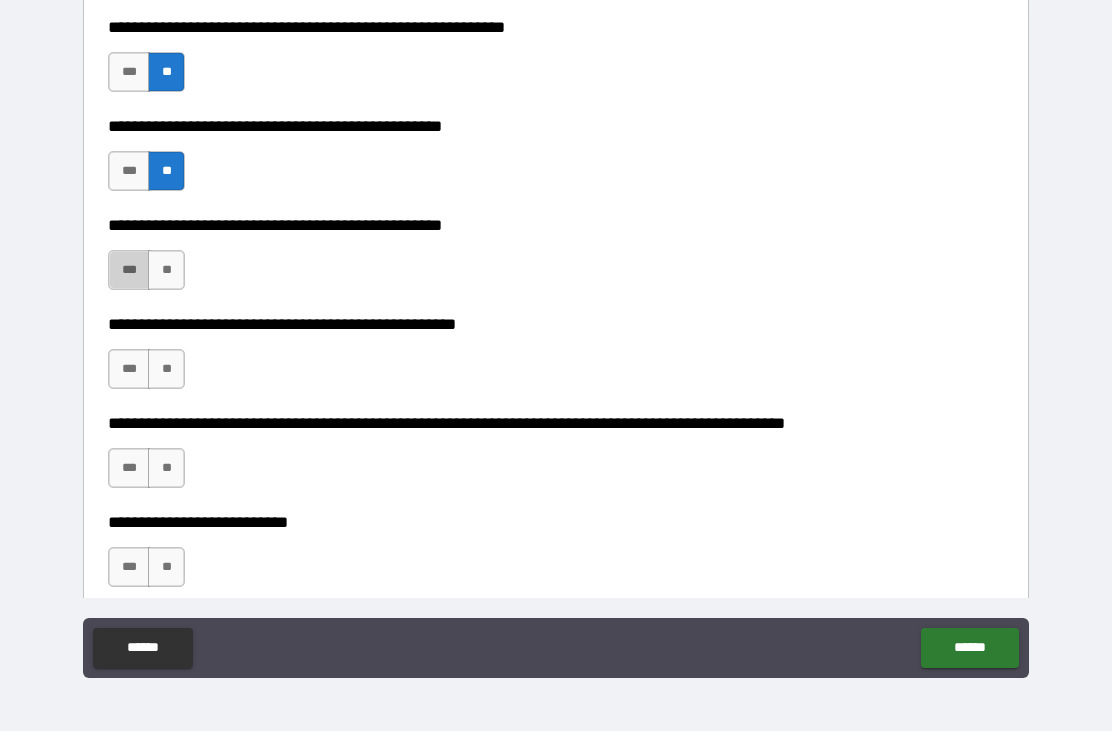 click on "******" 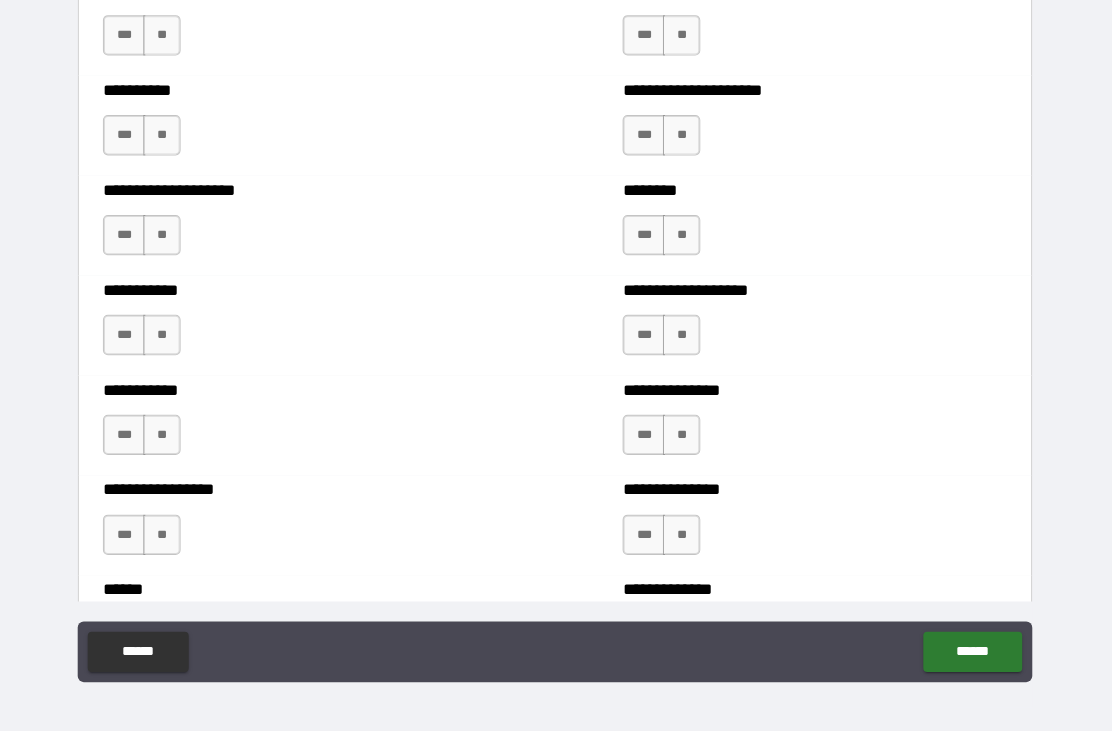 scroll, scrollTop: 2730, scrollLeft: 0, axis: vertical 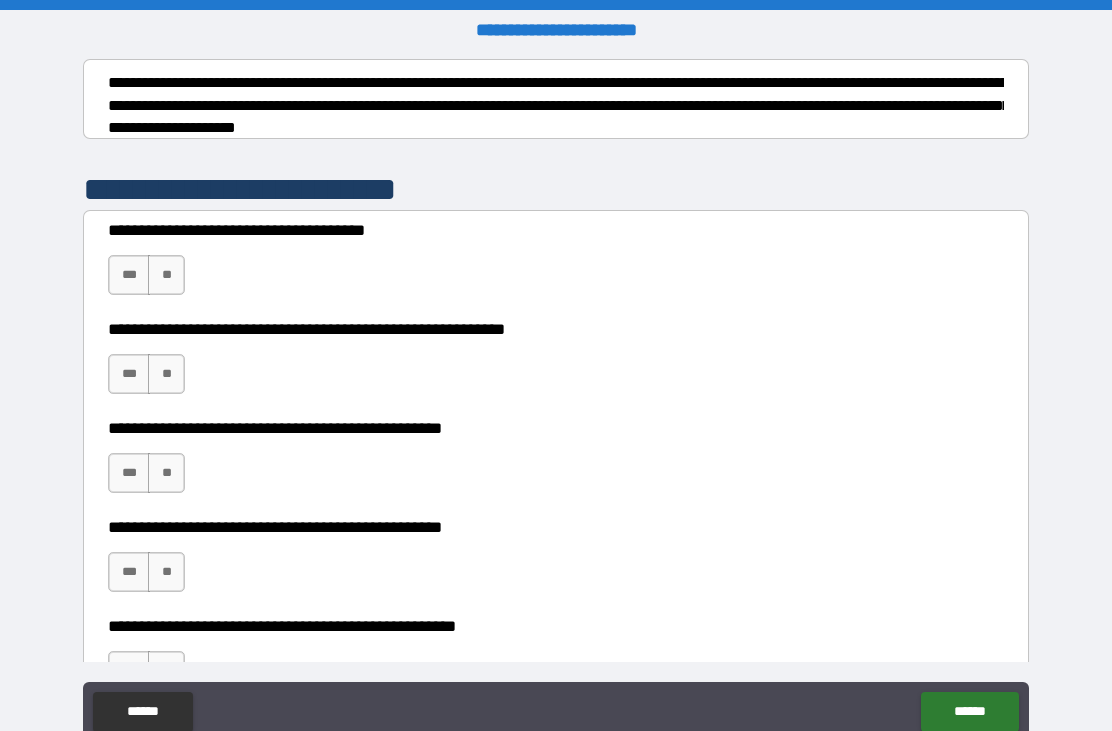 click on "******   ******" at bounding box center [555, 714] 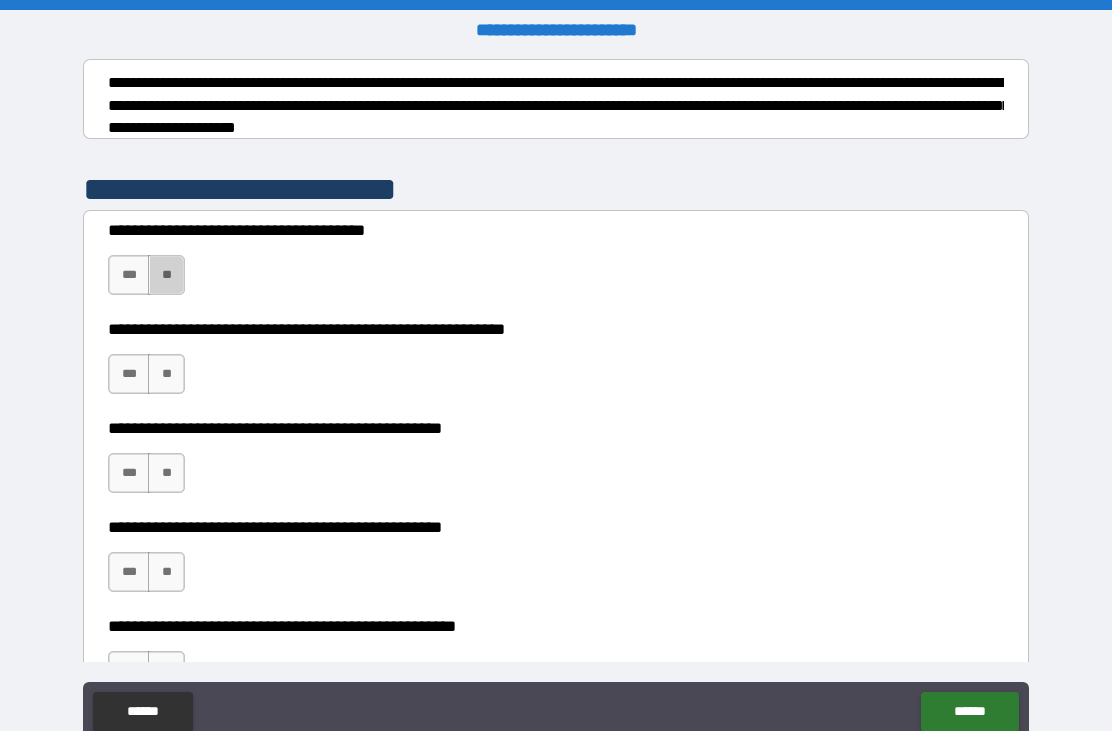 click on "******" 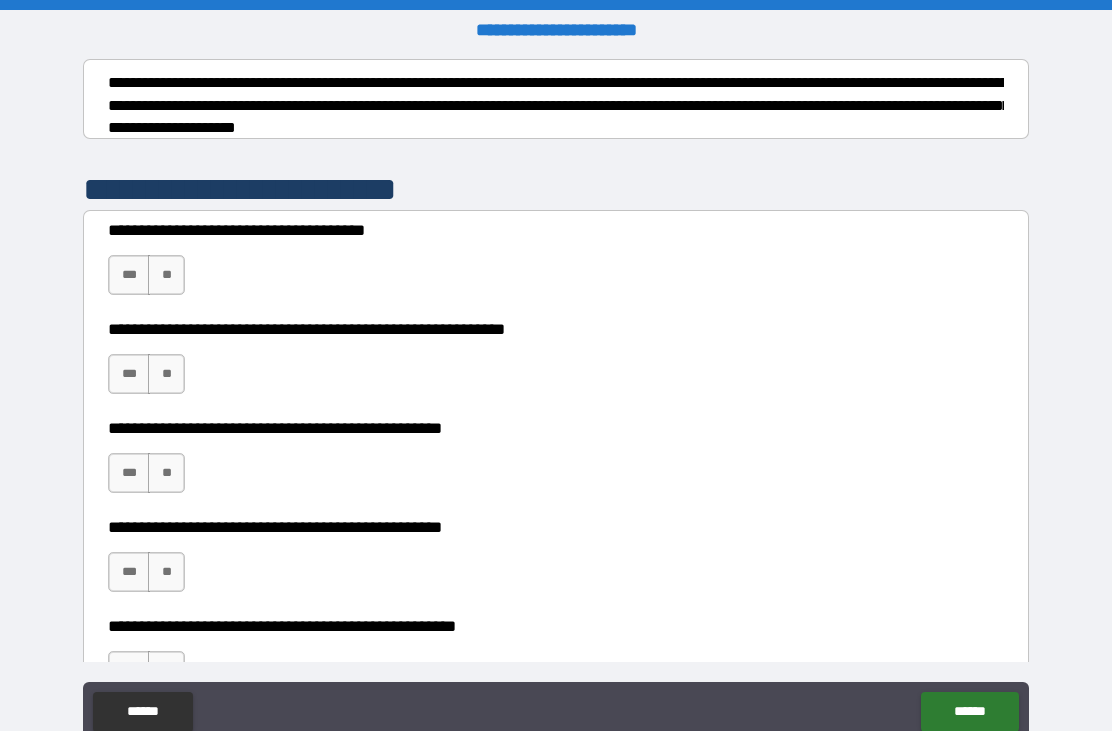 click on "******   ******" at bounding box center (555, 714) 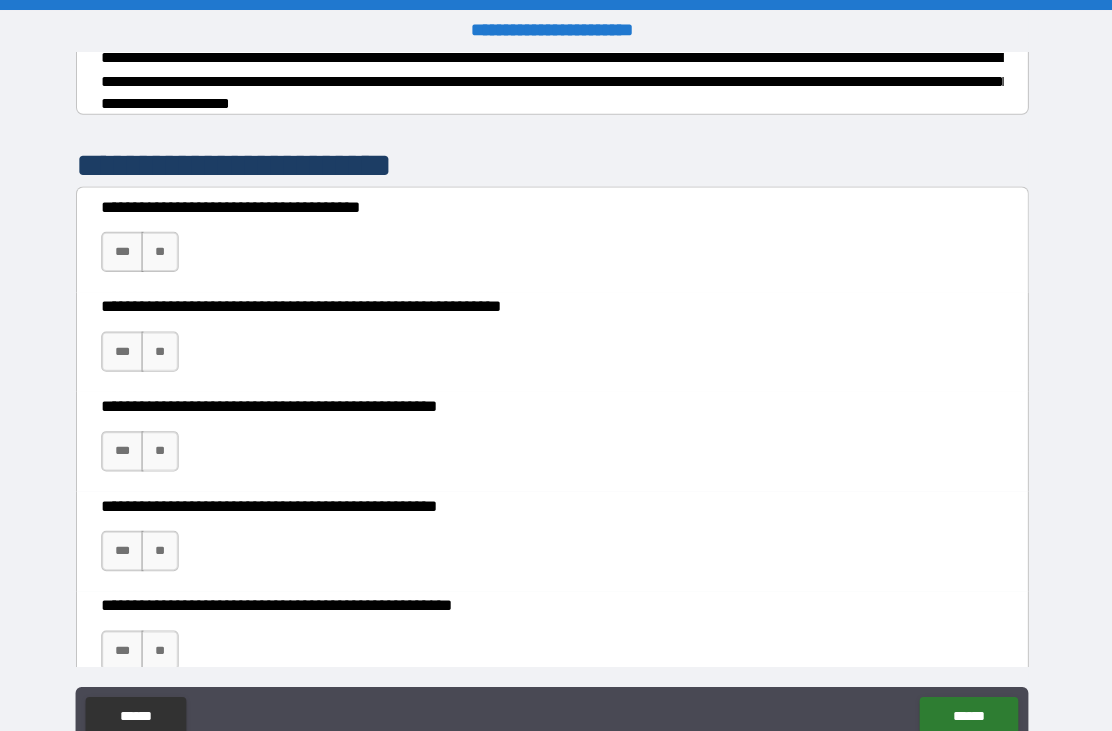 click on "******   ******" at bounding box center [555, 714] 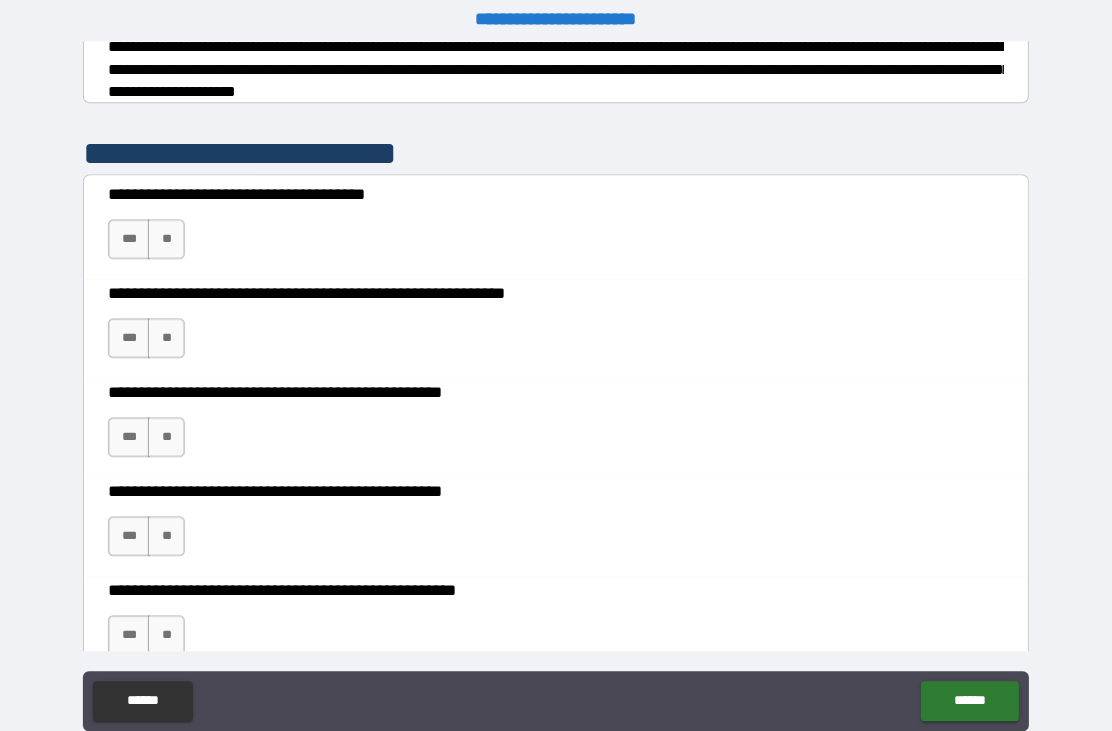 scroll, scrollTop: 14, scrollLeft: 0, axis: vertical 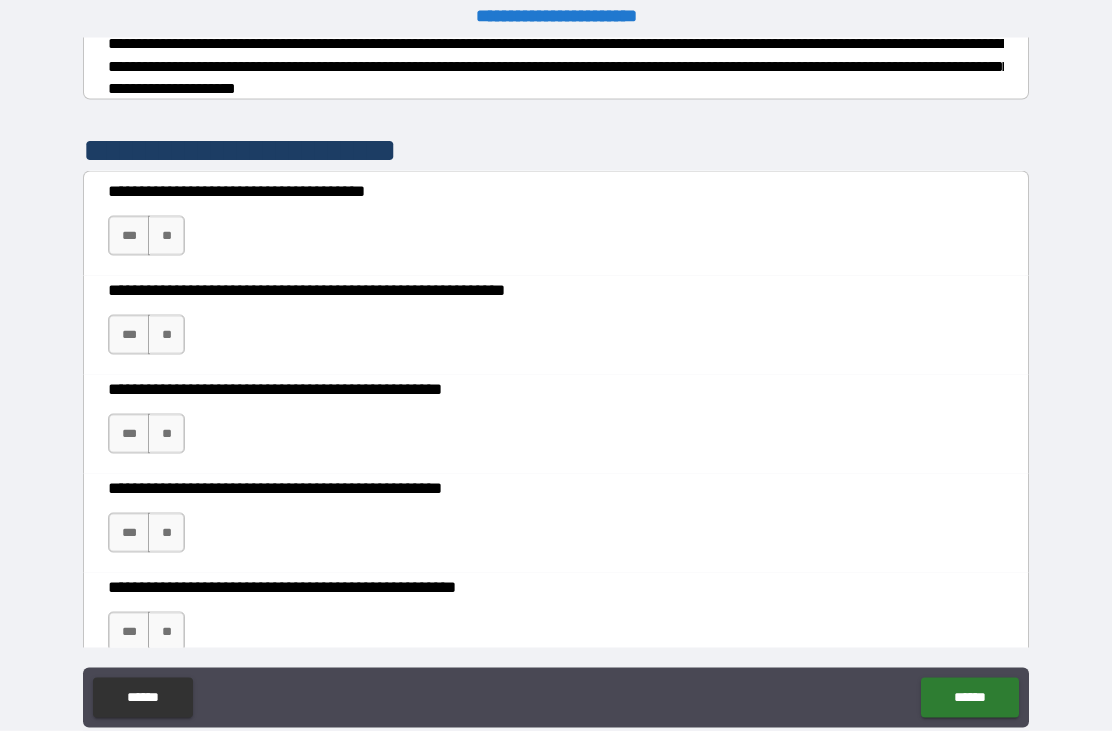 click on "******" 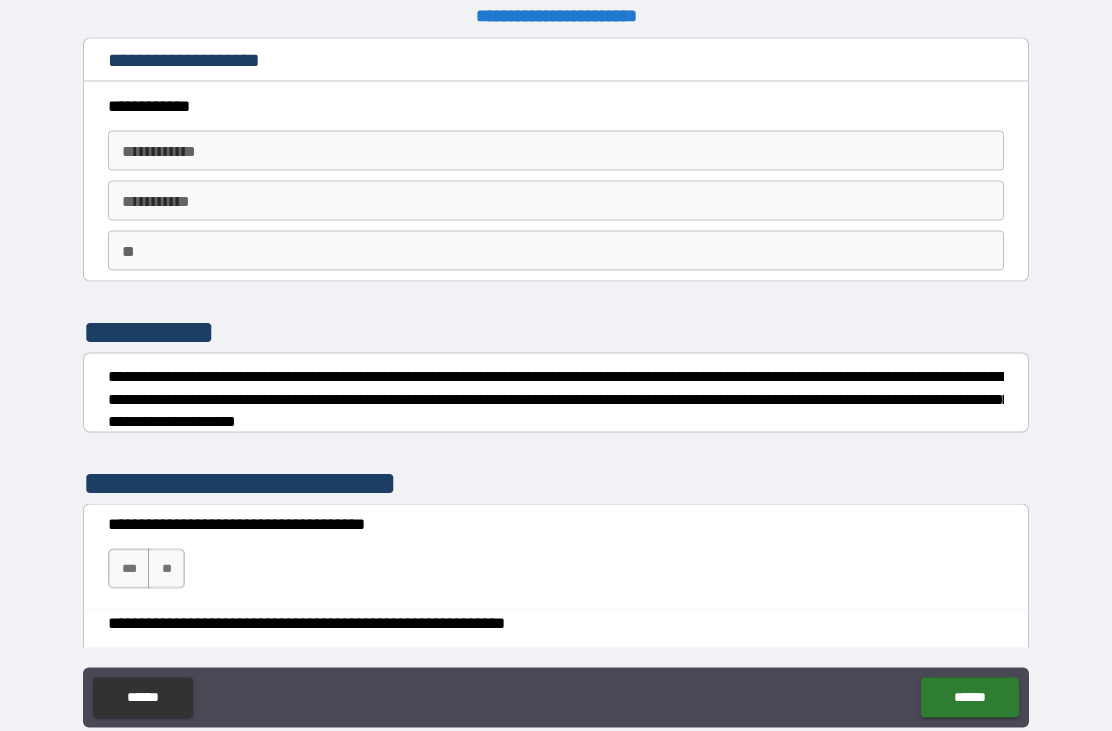scroll, scrollTop: 0, scrollLeft: 0, axis: both 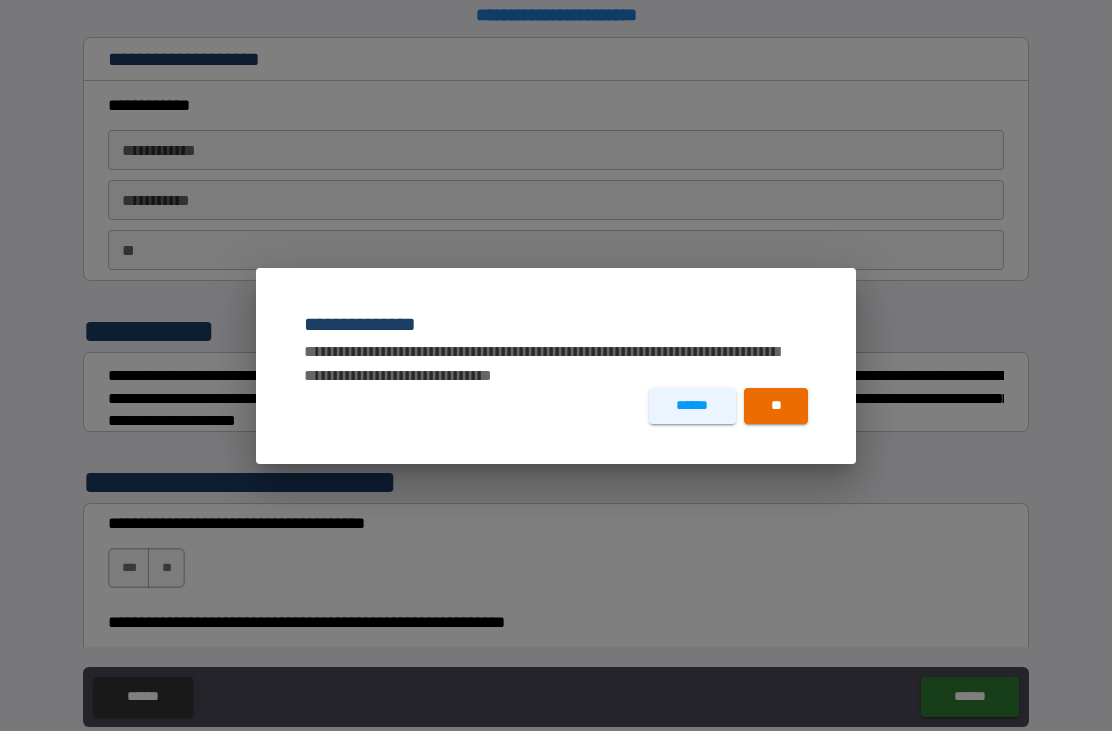click on "**" at bounding box center [776, 406] 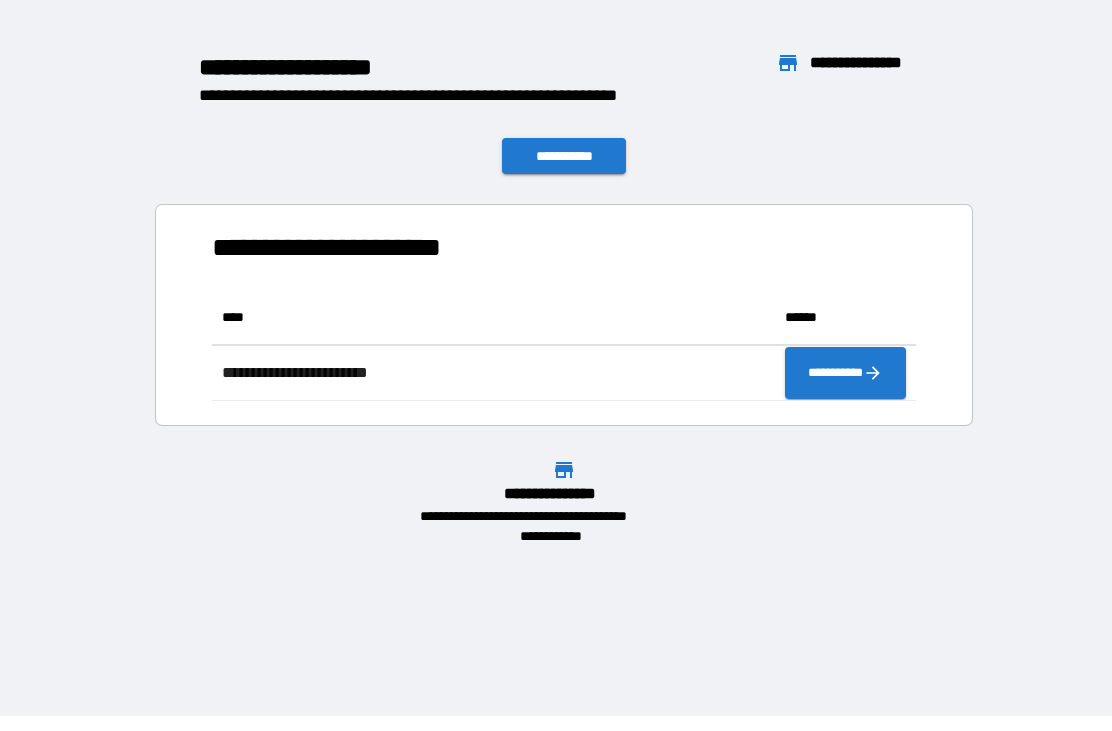scroll, scrollTop: 111, scrollLeft: 704, axis: both 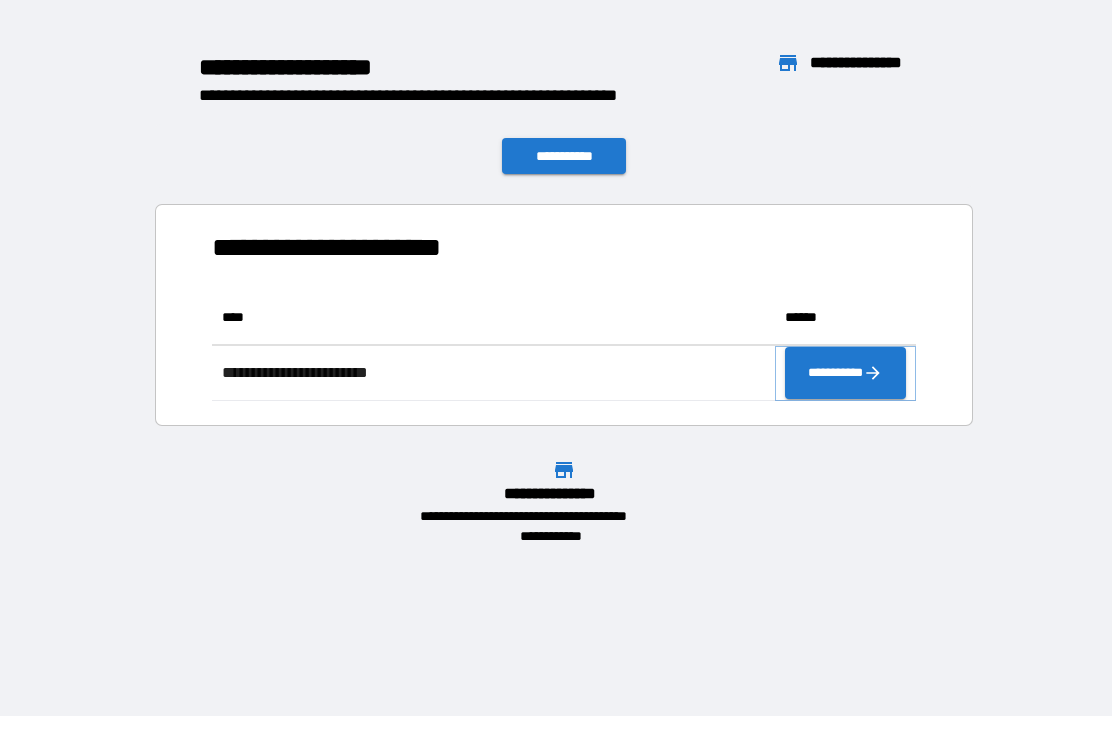 click on "**********" at bounding box center [845, 373] 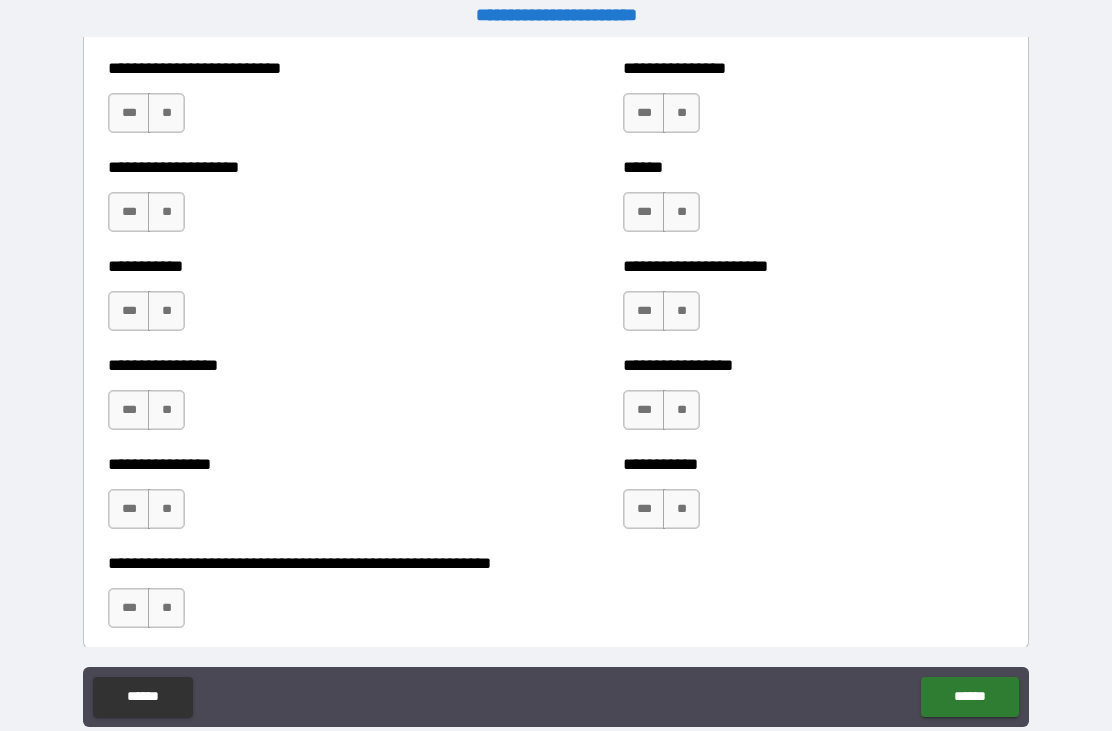 click on "******" 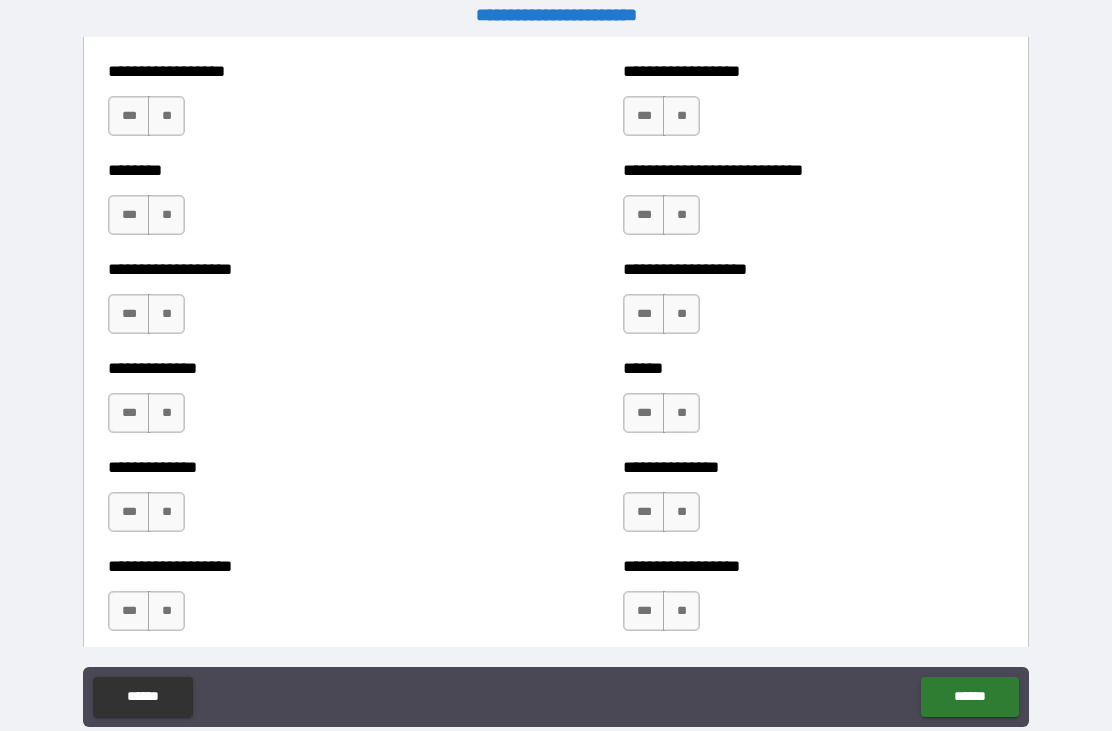 click on "******   ******" at bounding box center [555, 699] 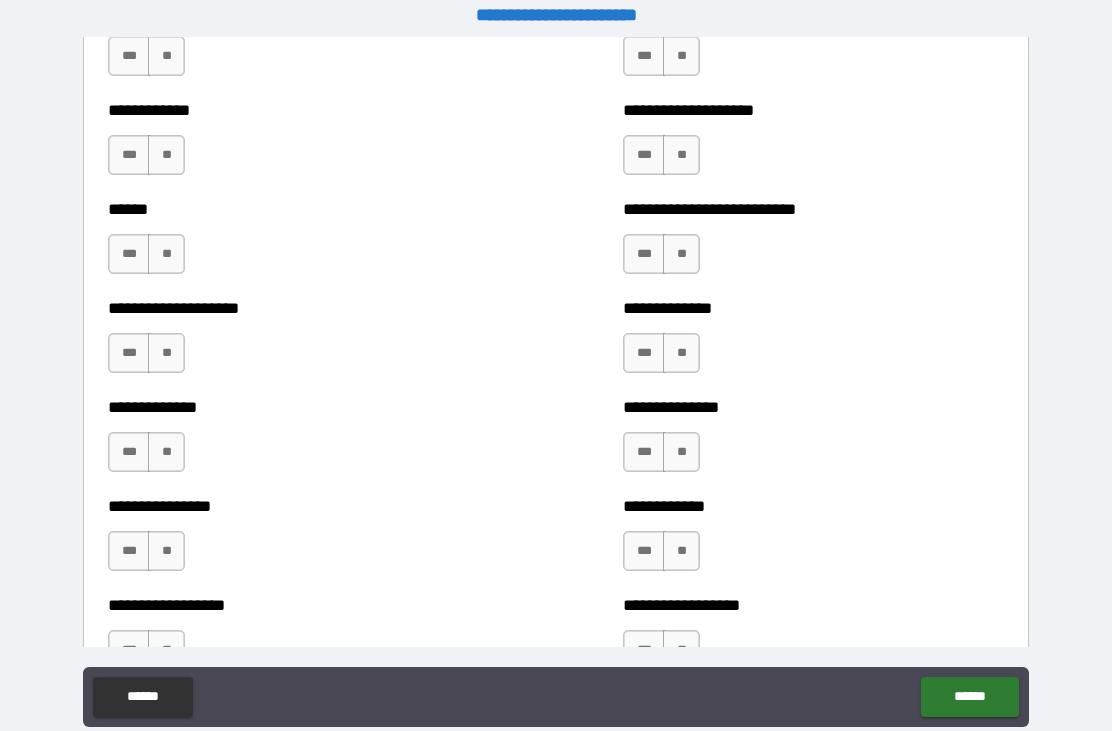 click on "******   ******" at bounding box center [555, 699] 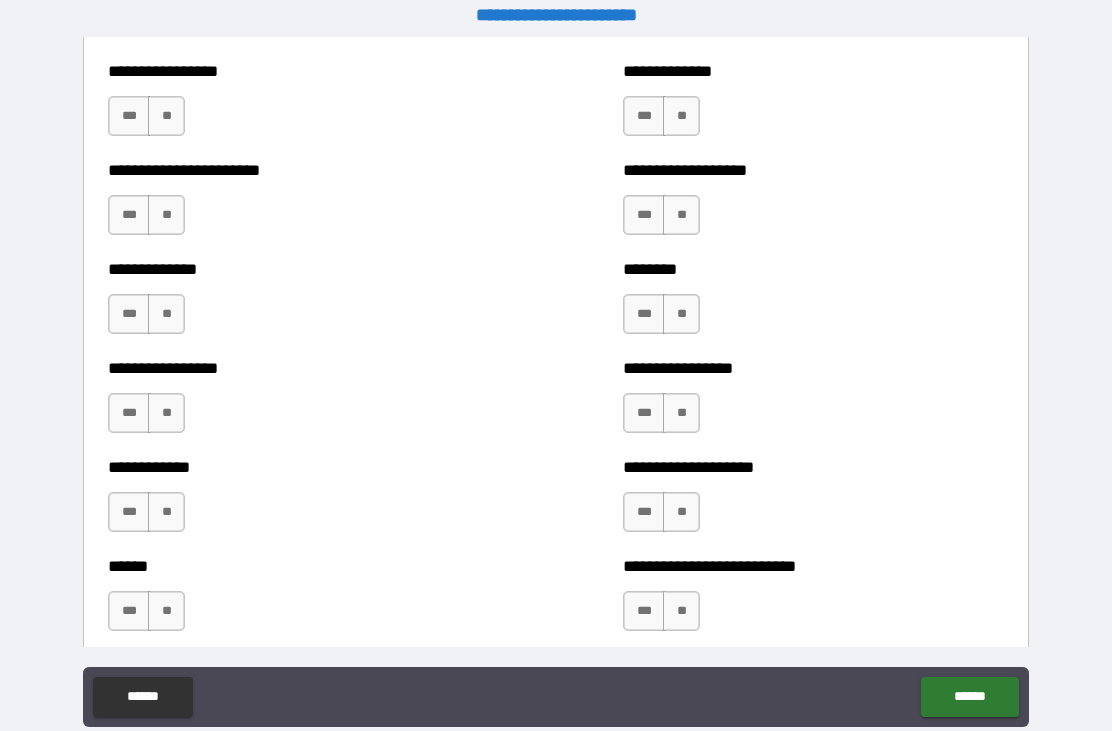 click on "******" at bounding box center (142, 697) 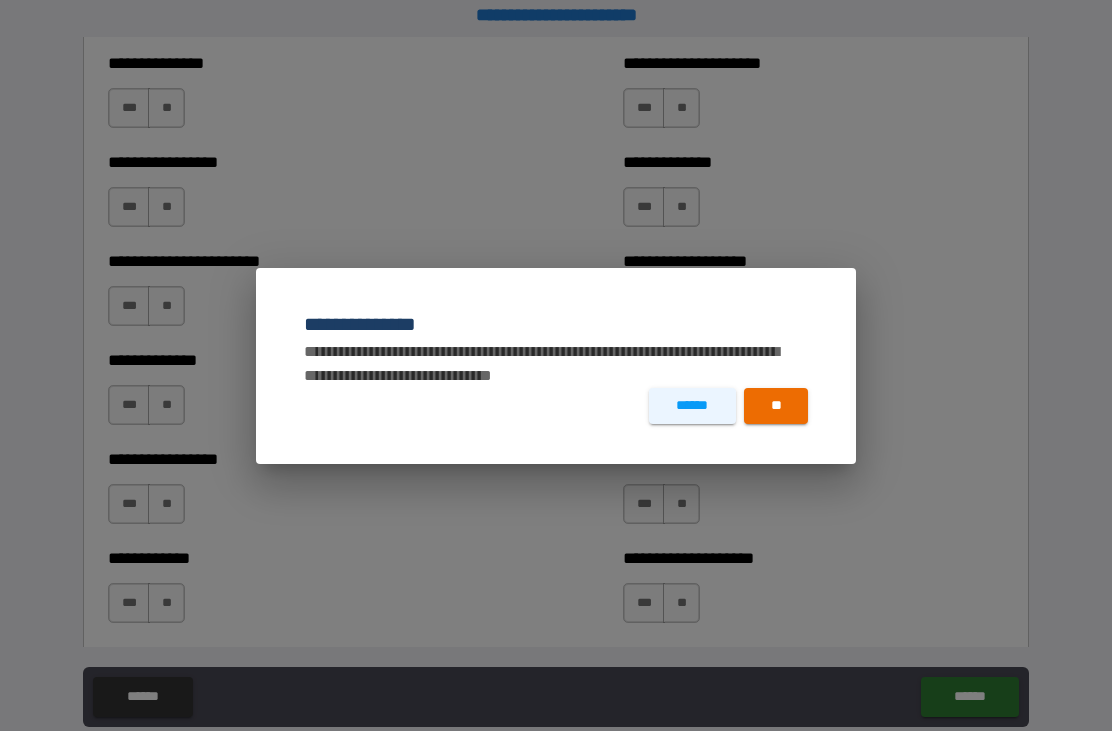 click on "**********" at bounding box center (556, 365) 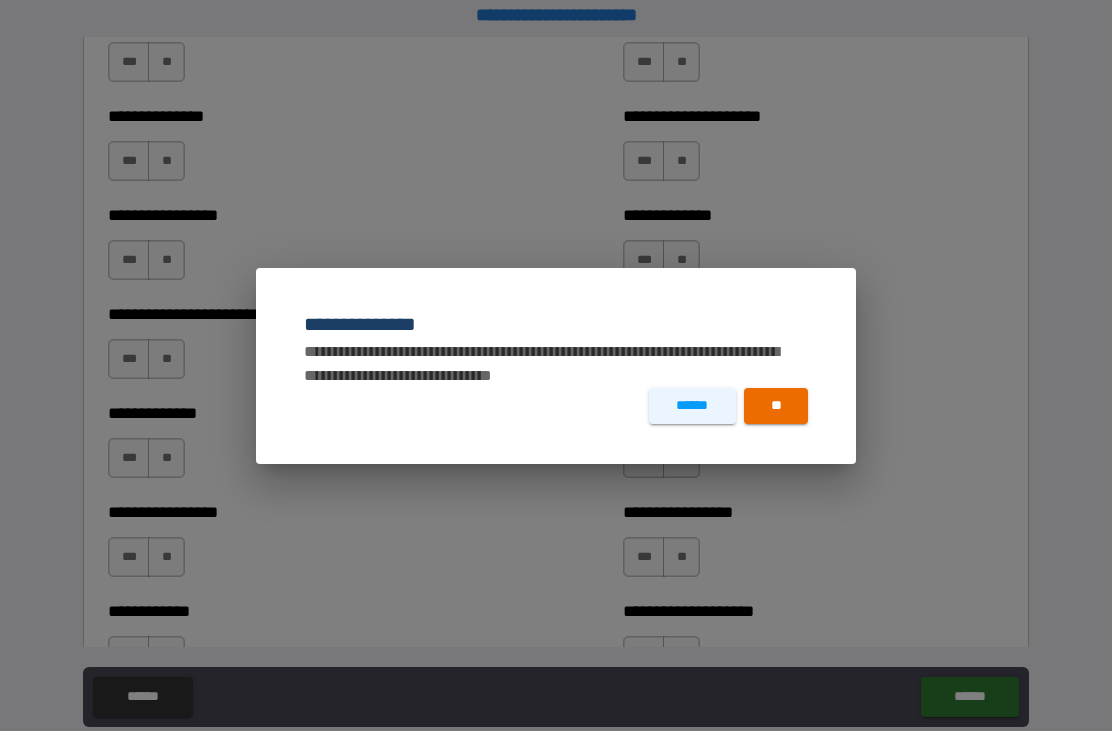 scroll, scrollTop: 0, scrollLeft: 0, axis: both 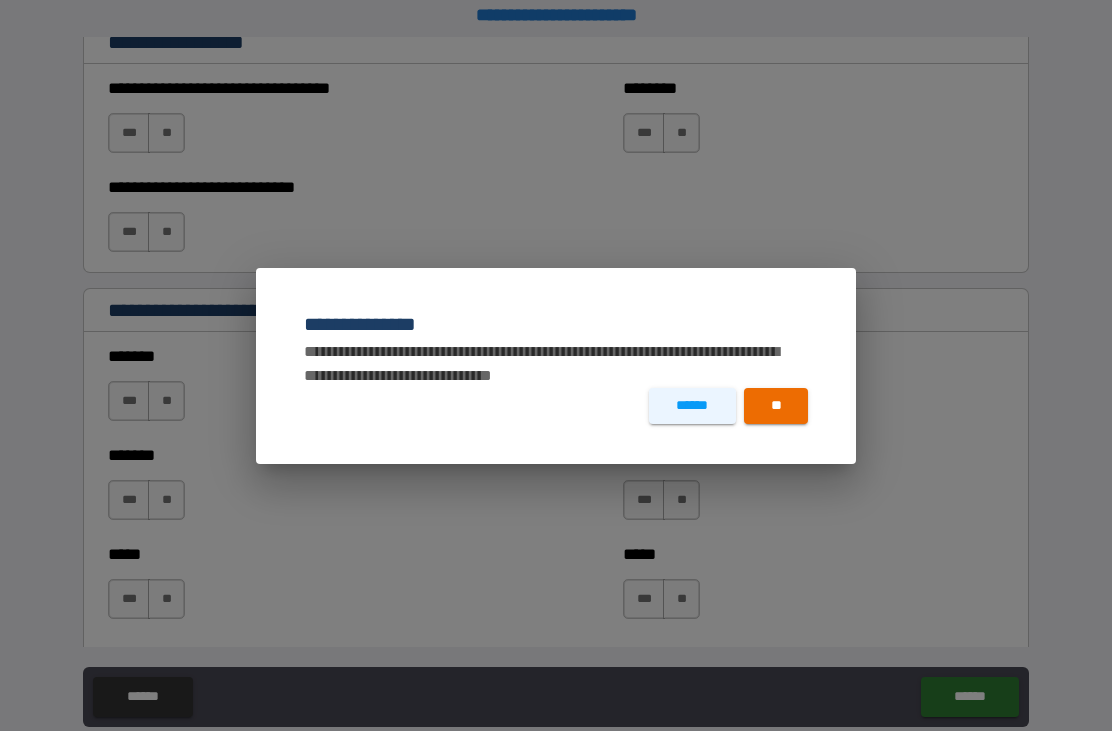 click on "**" at bounding box center [776, 406] 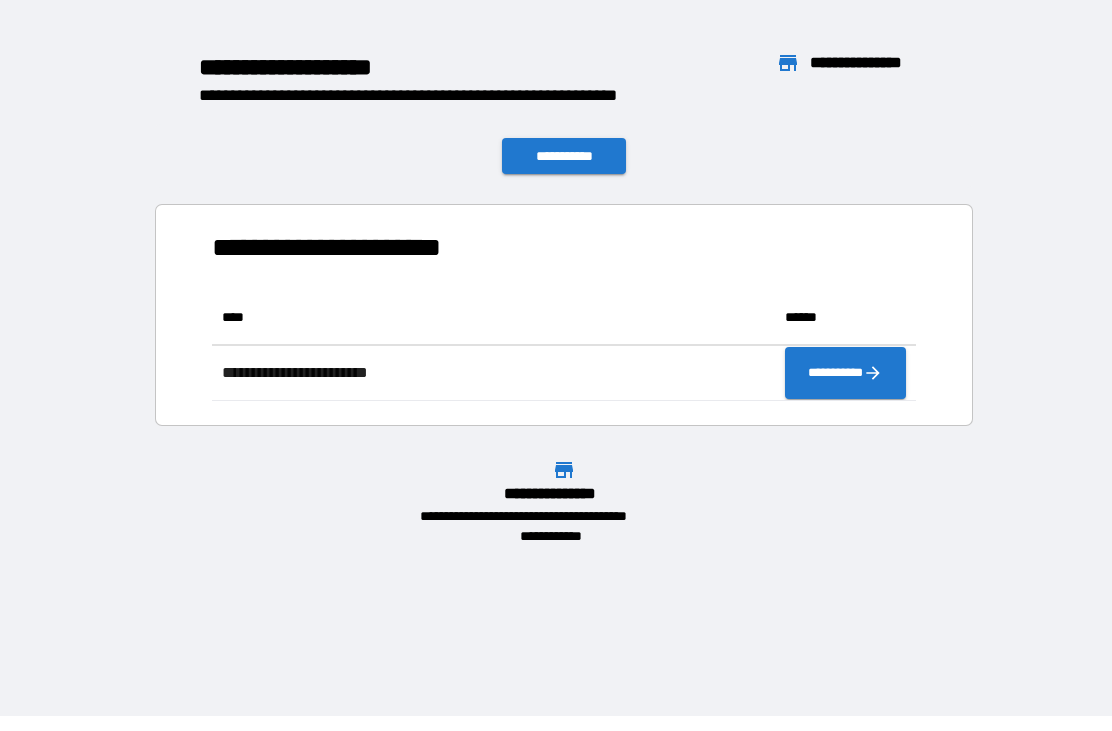 scroll, scrollTop: 1, scrollLeft: 1, axis: both 